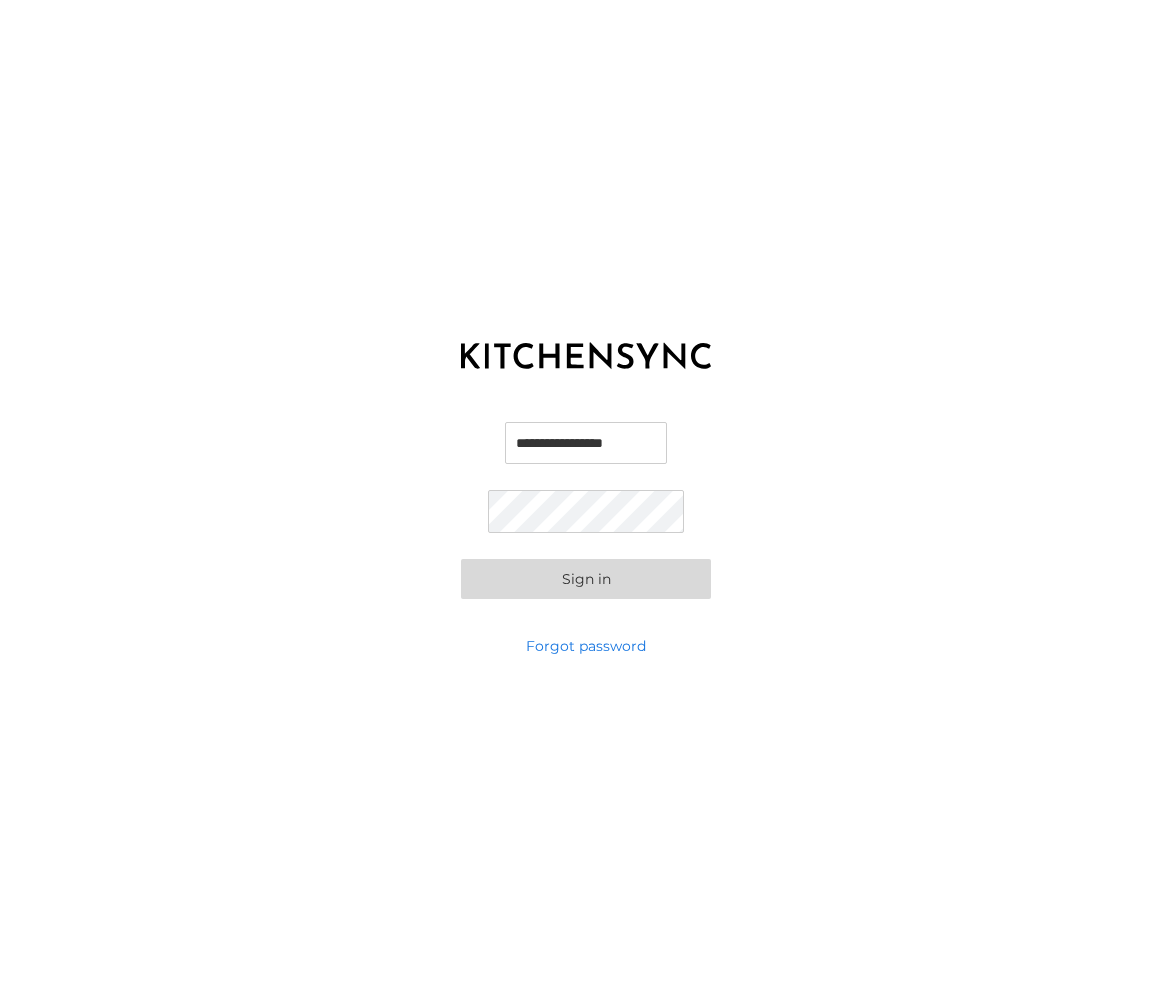 scroll, scrollTop: 0, scrollLeft: 0, axis: both 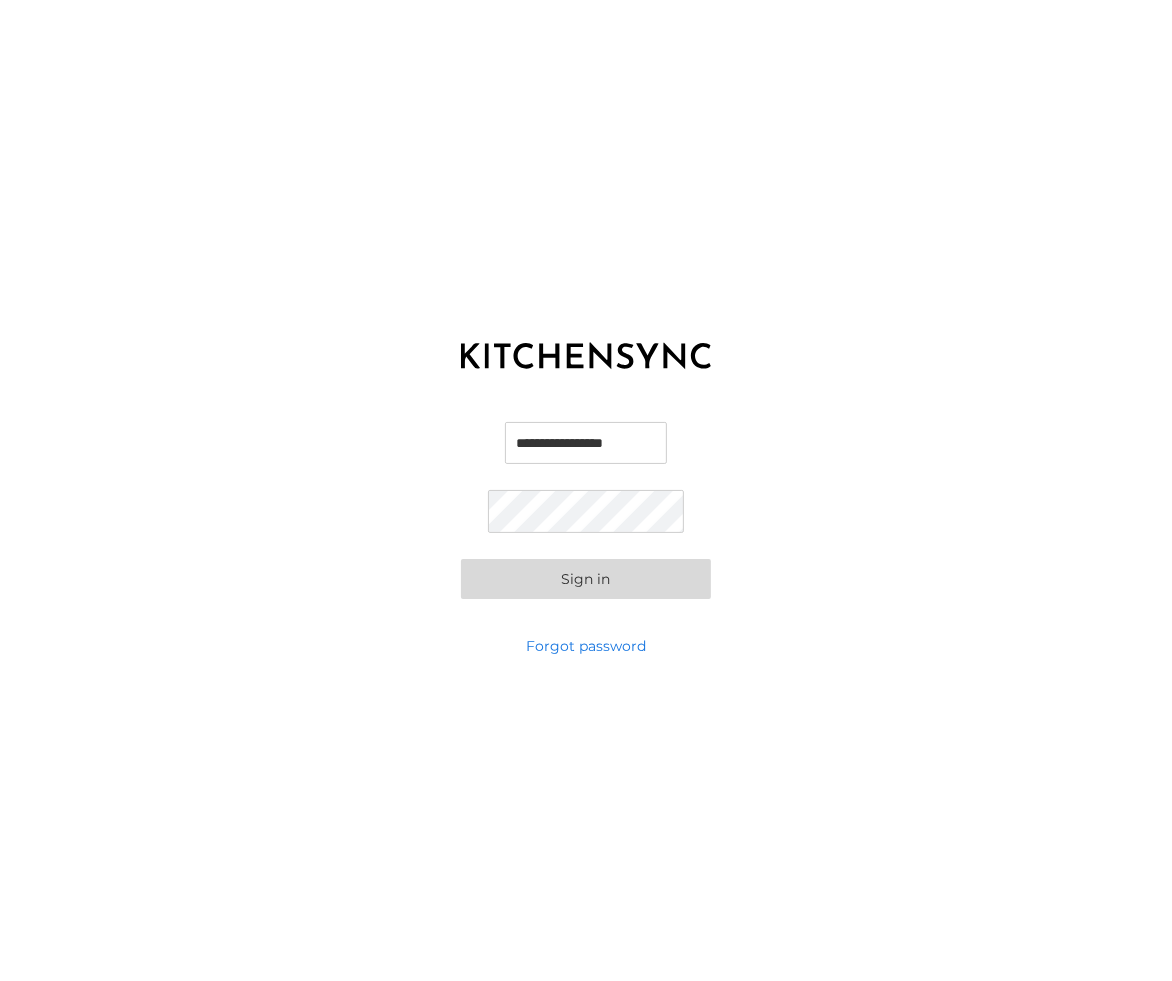 click on "Sign in" at bounding box center [586, 579] 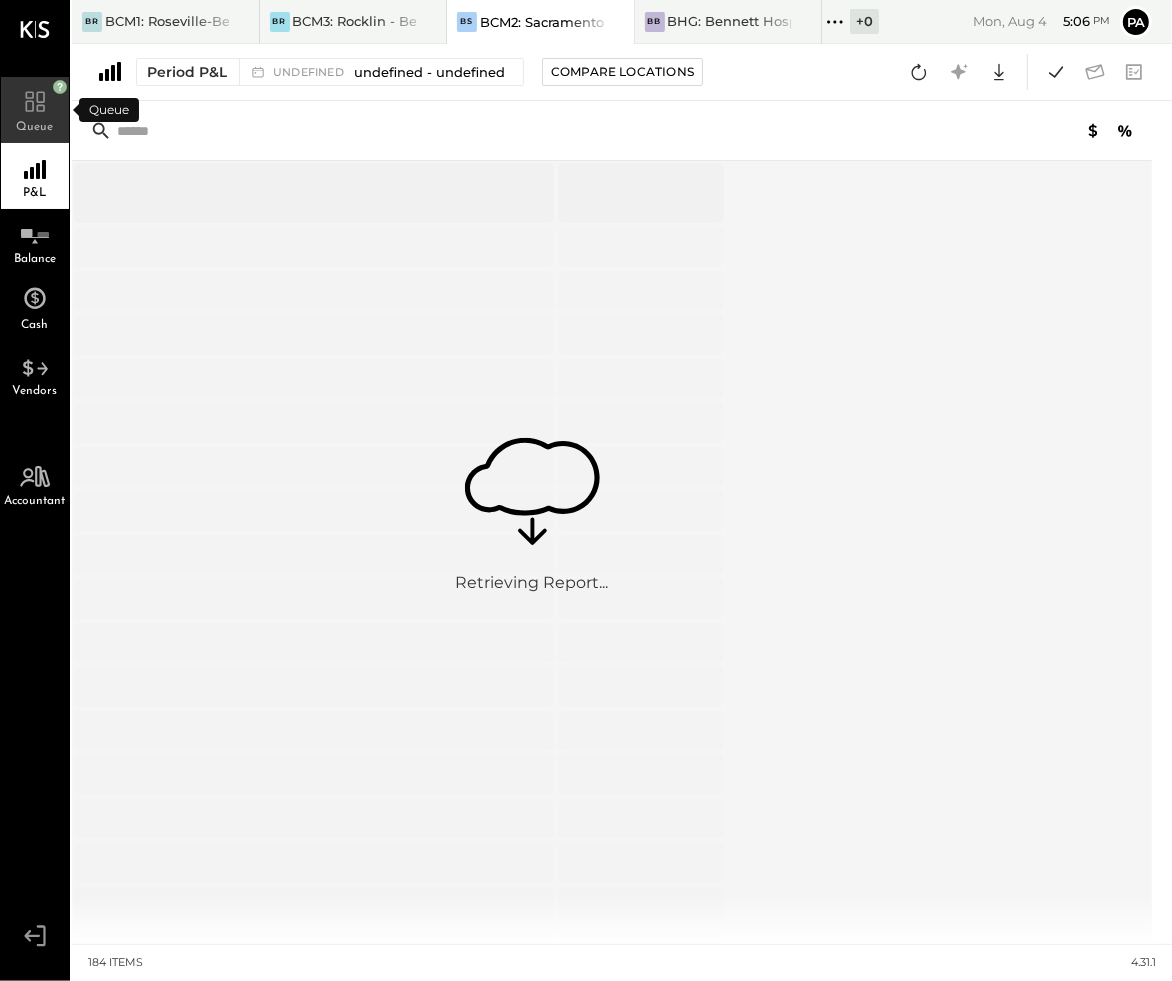 click 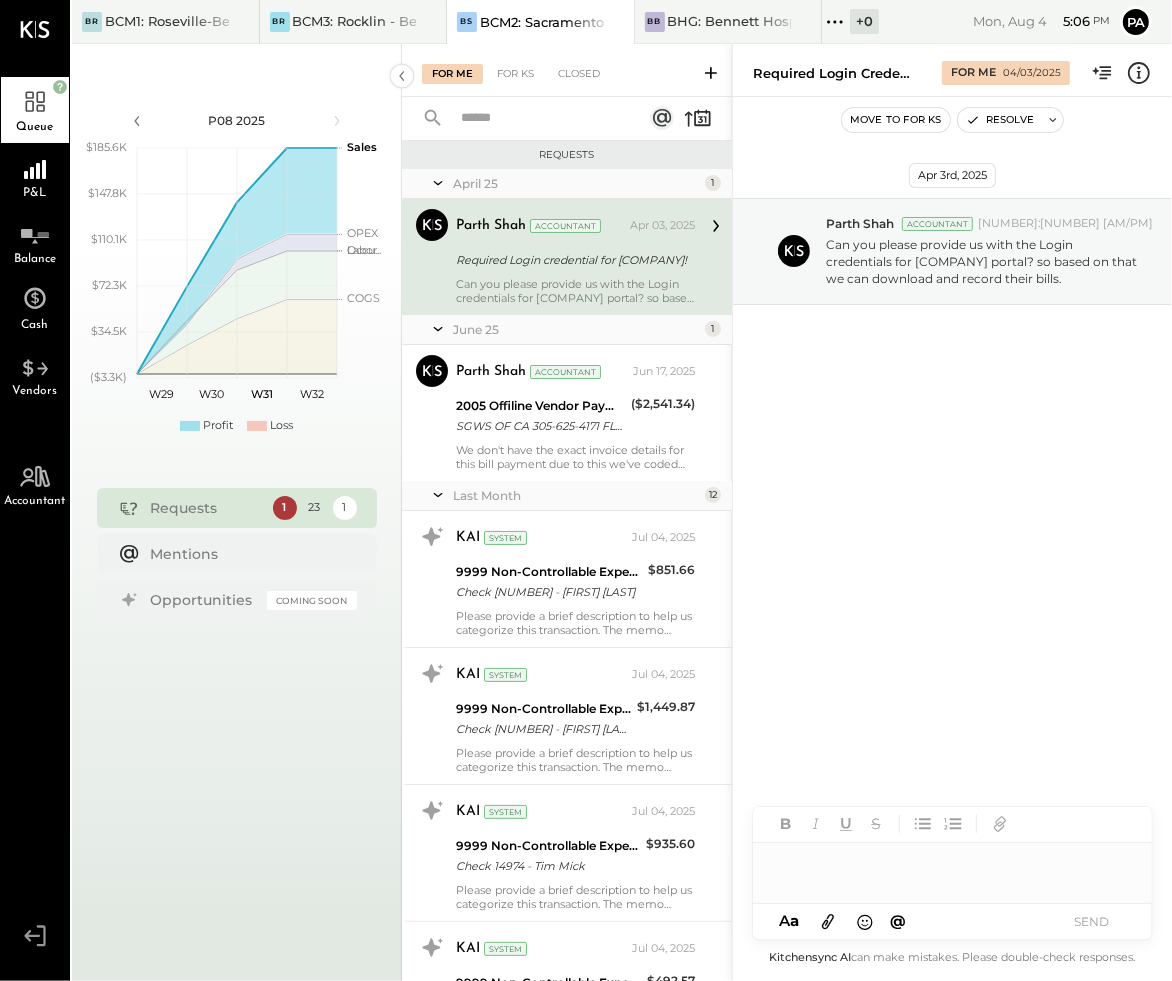 click at bounding box center (952, 863) 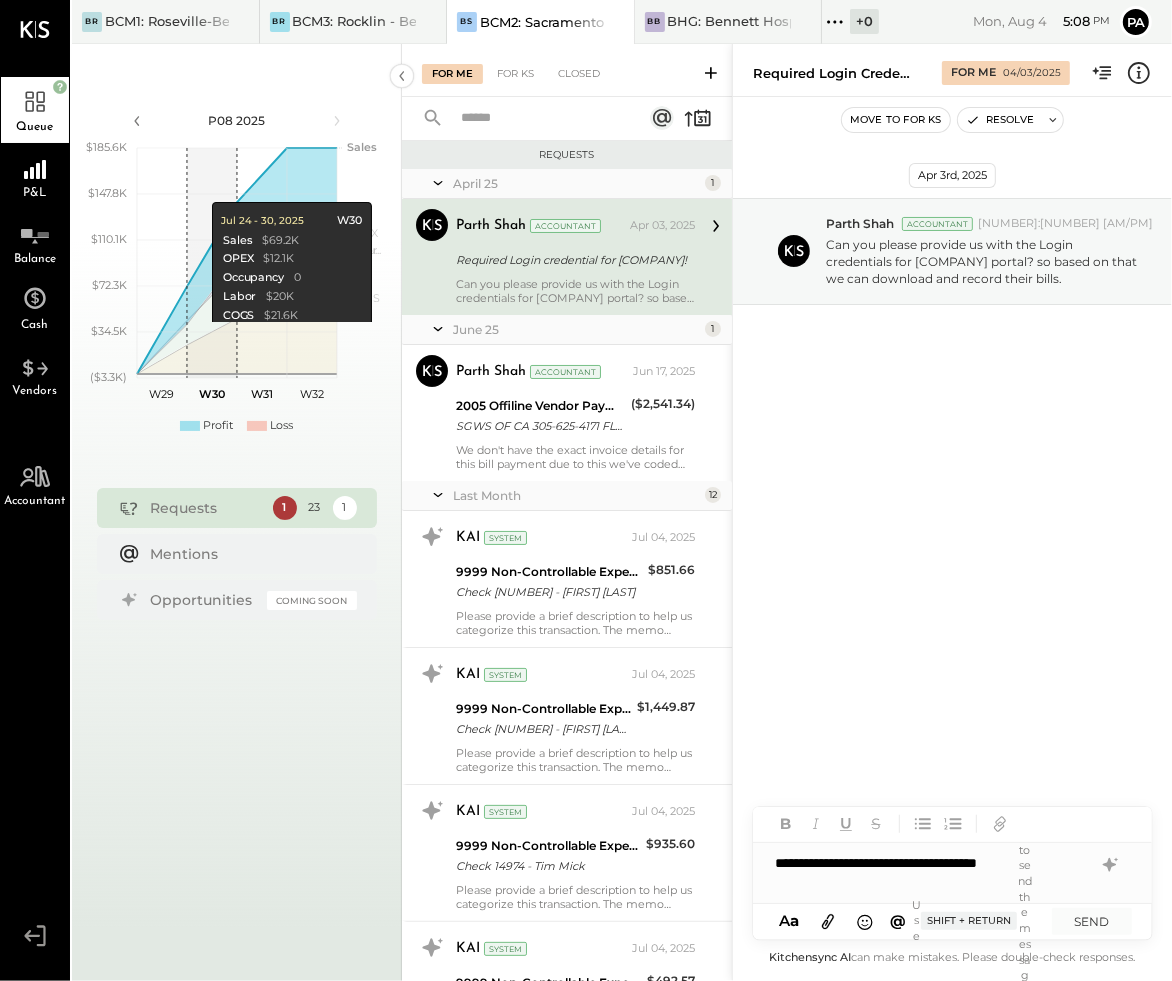 click on "**********" at bounding box center (952, 863) 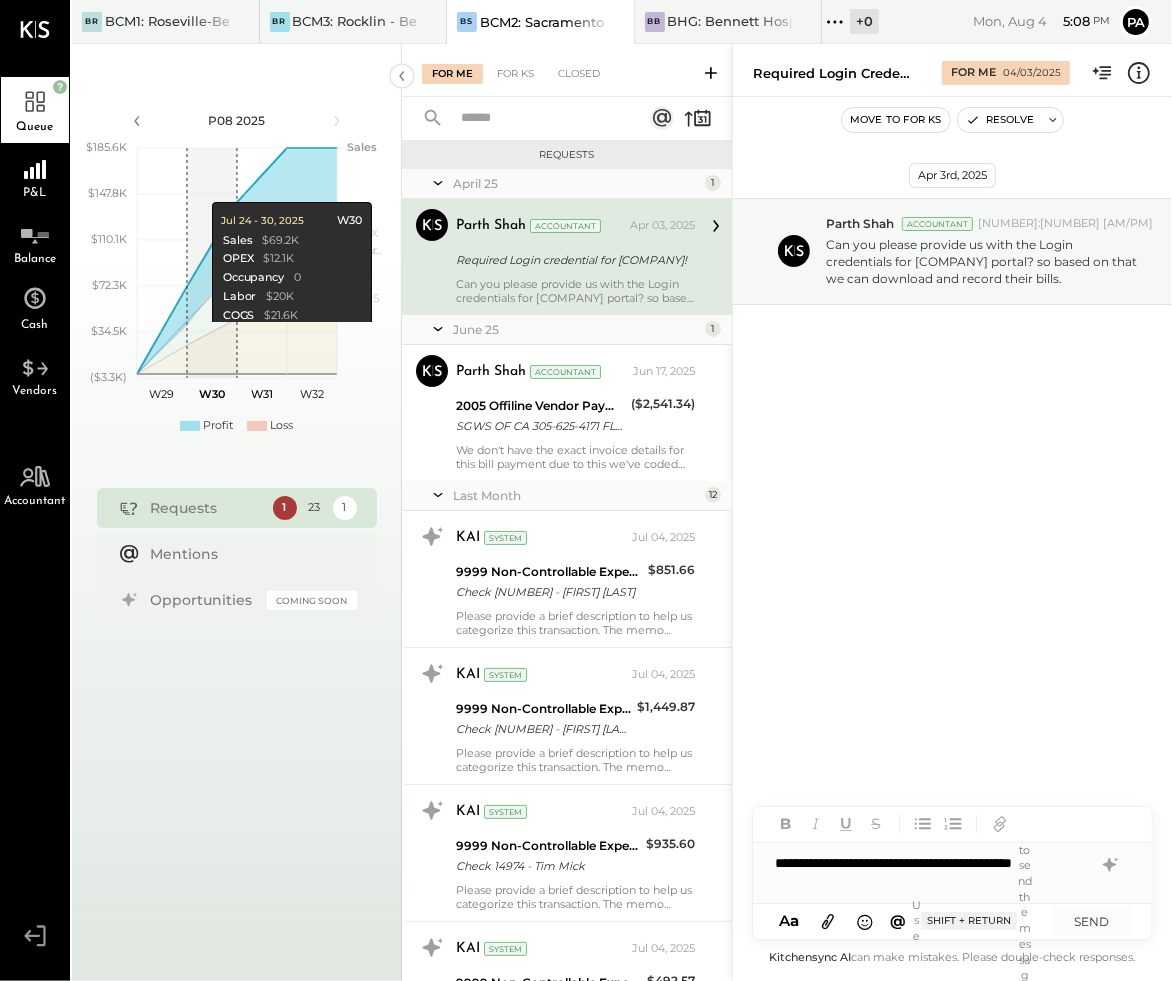 click on "**********" at bounding box center [952, 863] 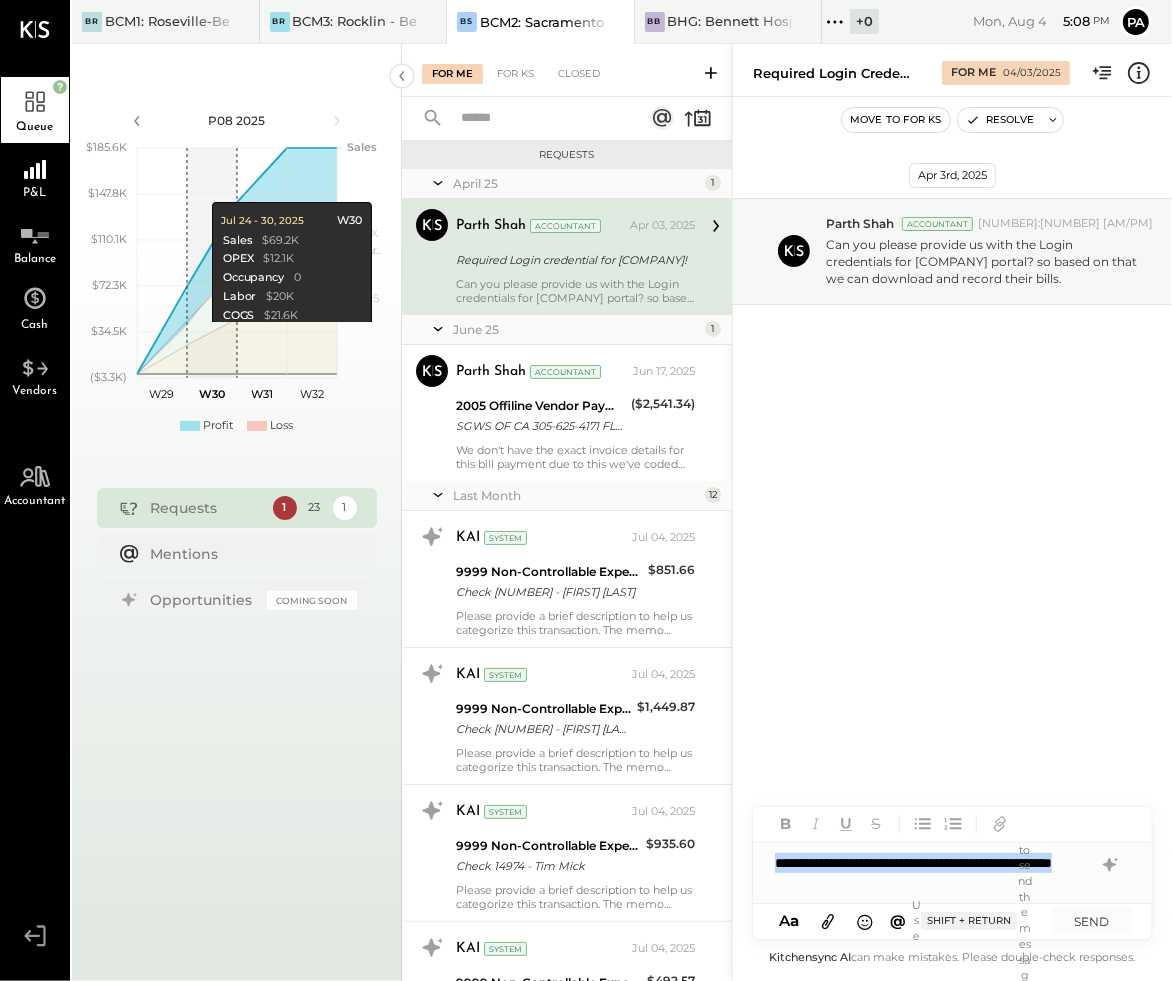drag, startPoint x: 838, startPoint y: 884, endPoint x: 764, endPoint y: 860, distance: 77.7946 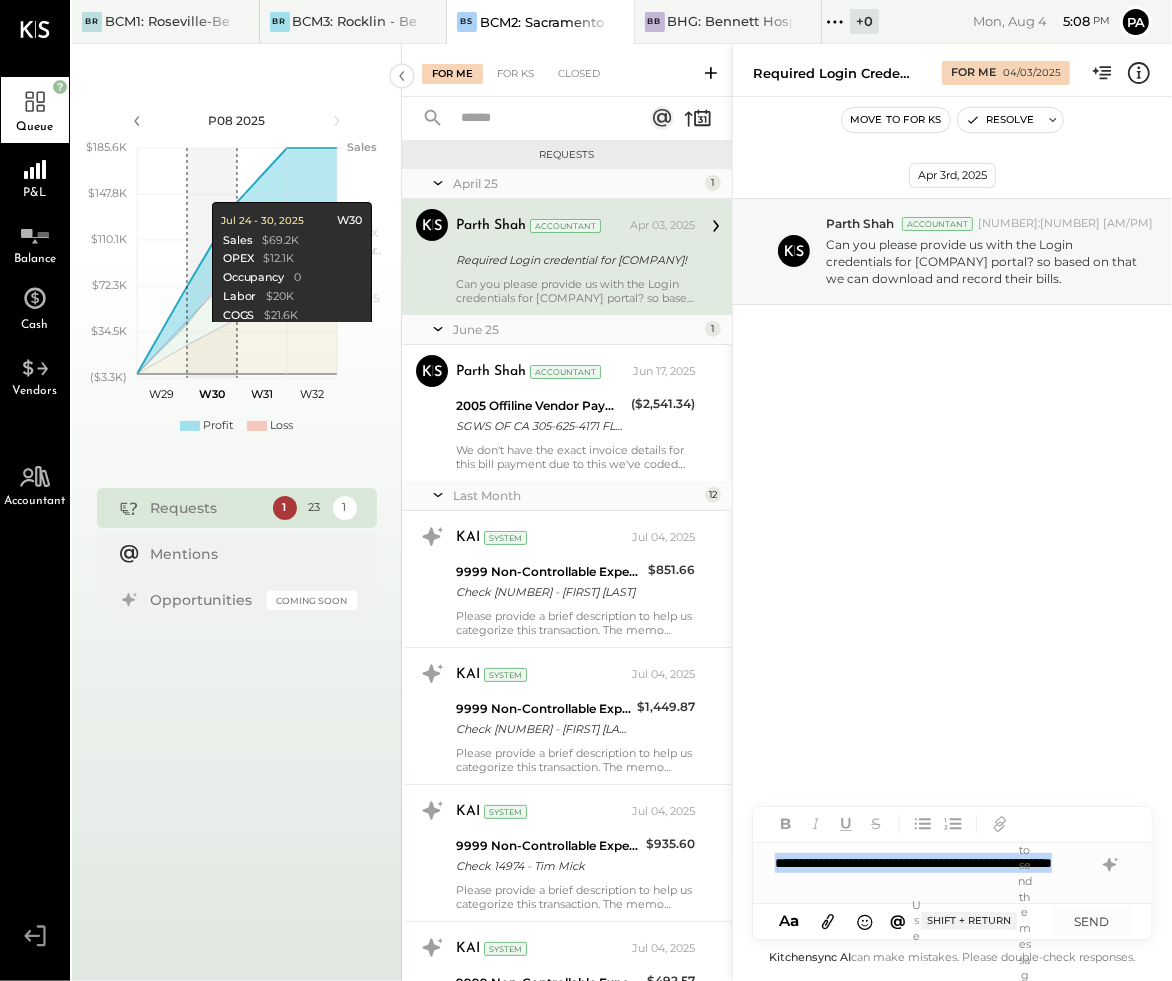 click on "**********" at bounding box center [952, 873] 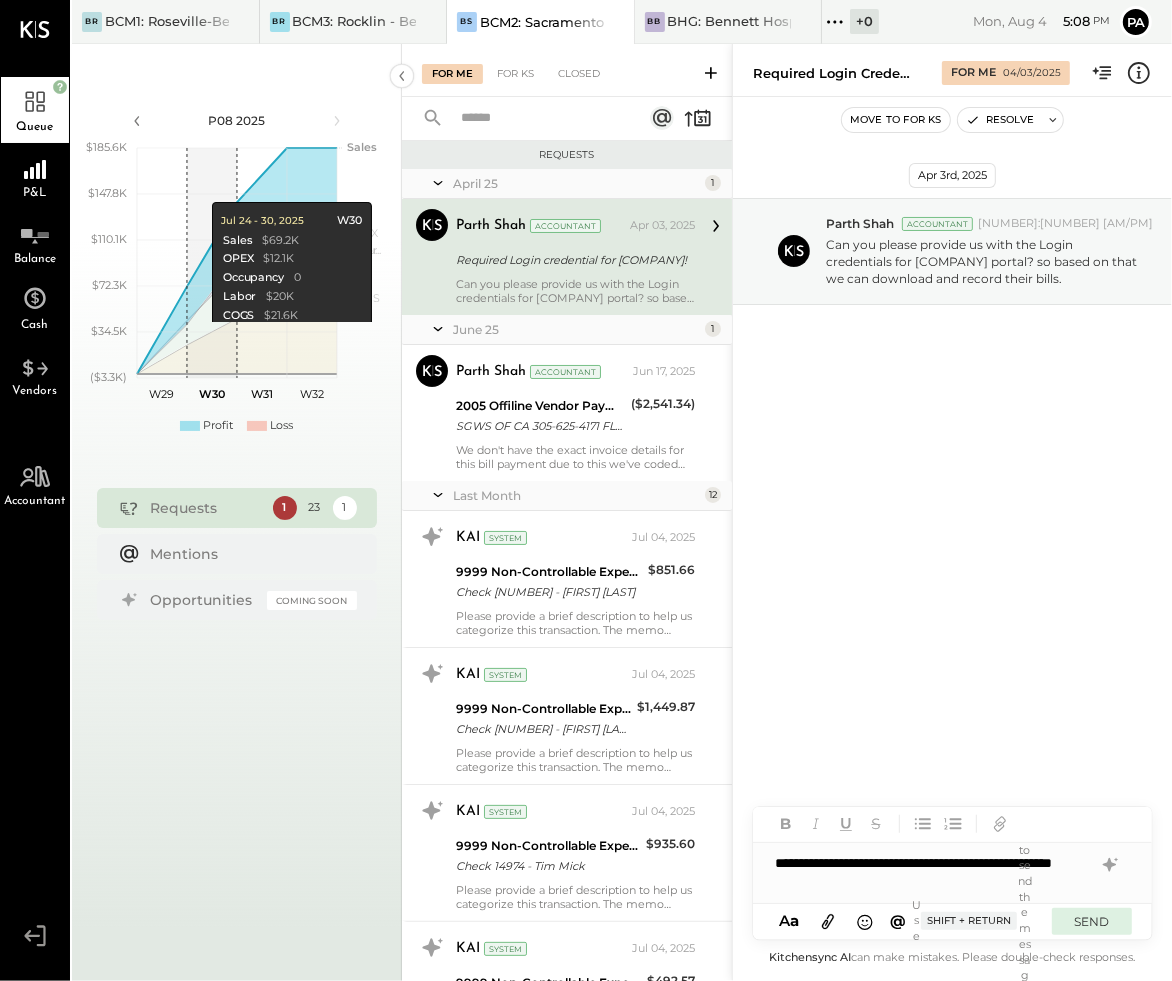 click on "SEND" at bounding box center (1092, 921) 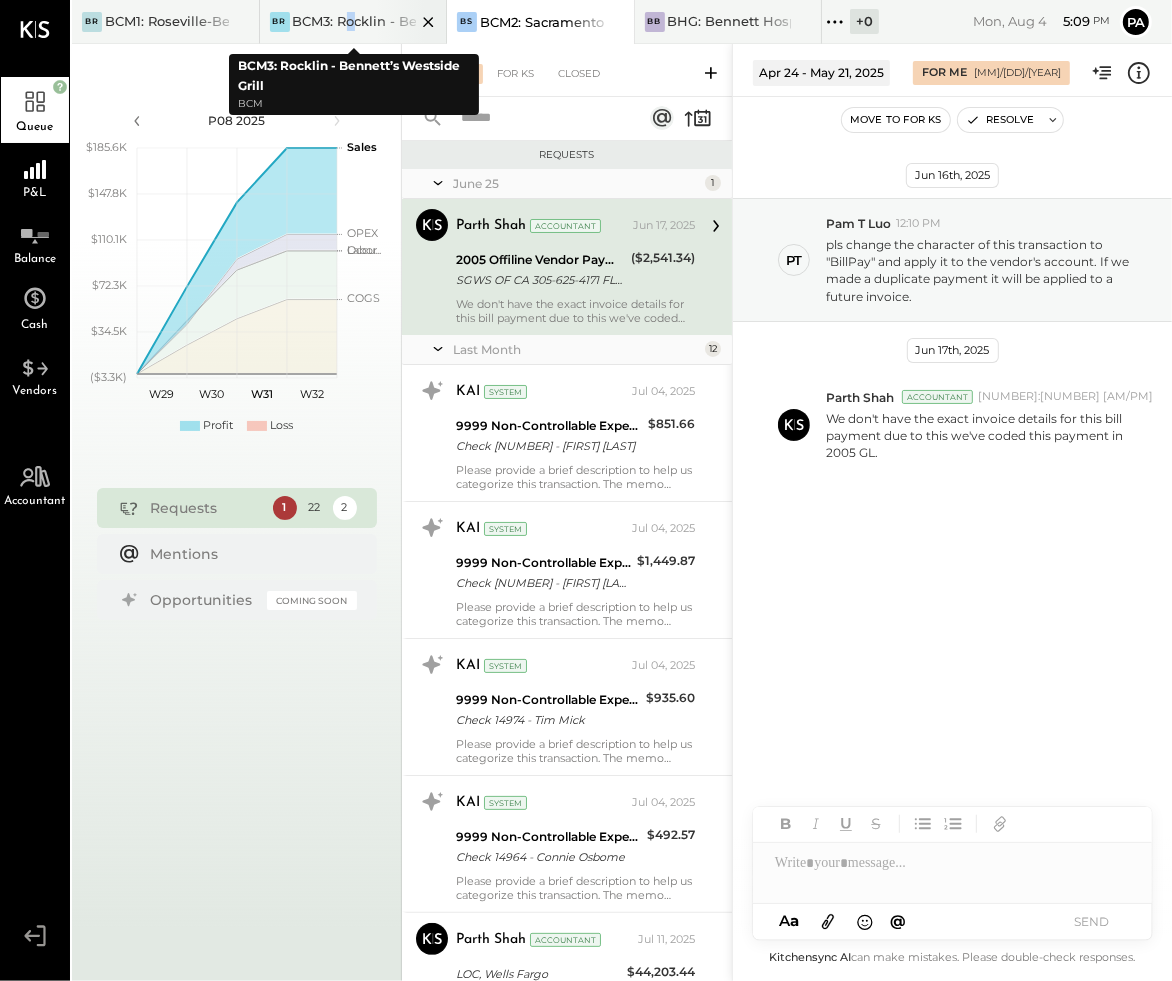 click on "BCM3: Rocklin - Bennett’s Westside Grill" at bounding box center [355, 21] 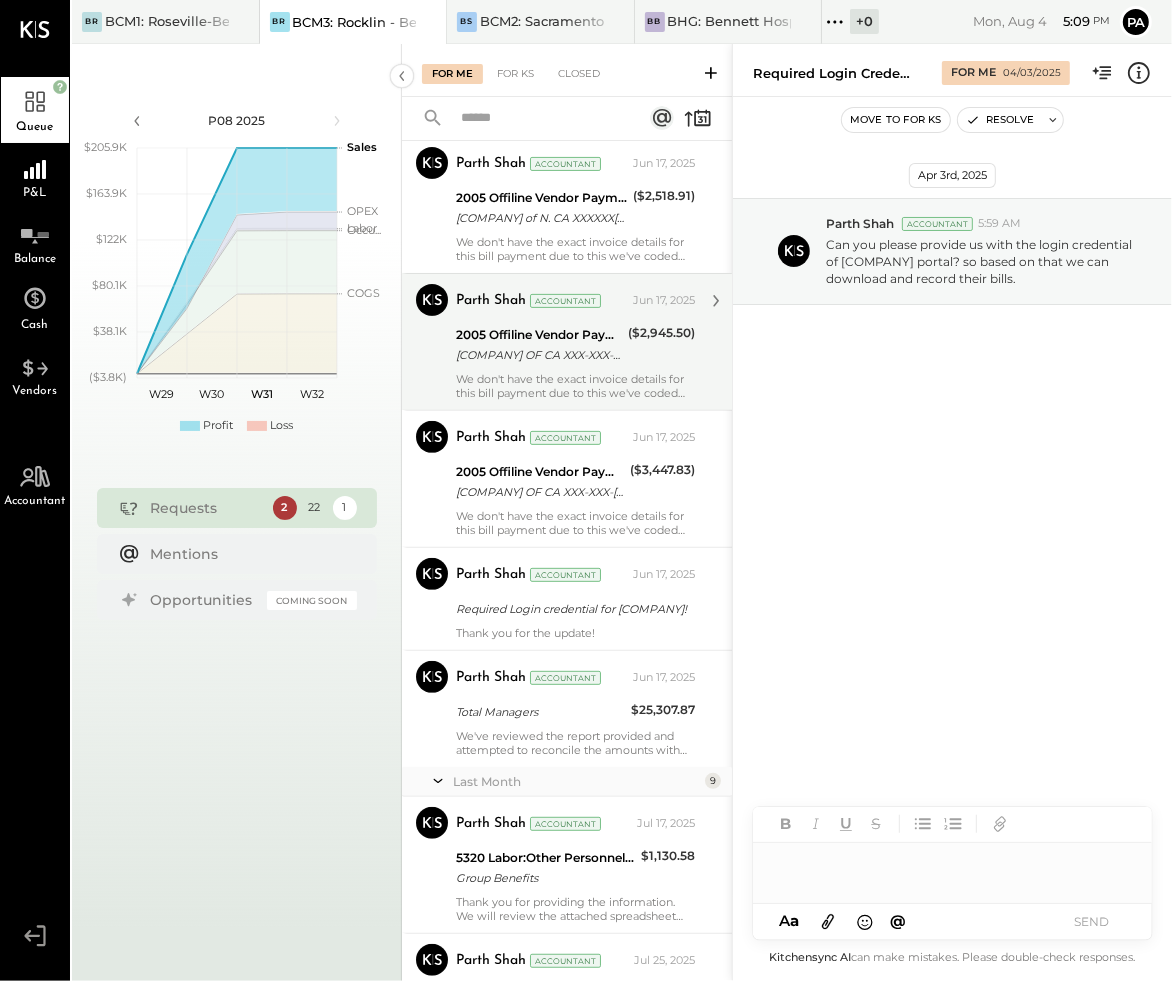 scroll, scrollTop: 444, scrollLeft: 0, axis: vertical 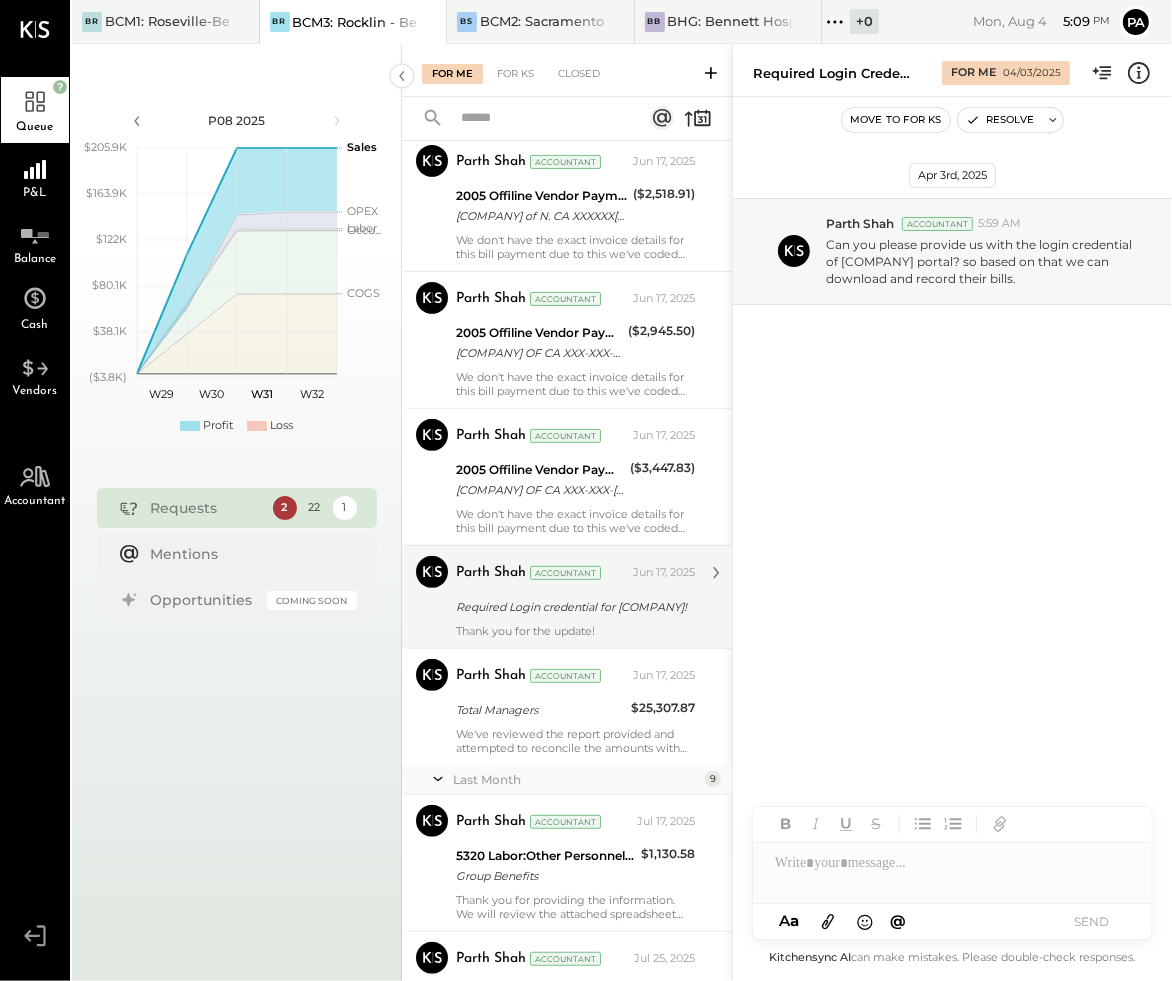 click on "Required Login credential for [COMPANY]!" at bounding box center (572, 607) 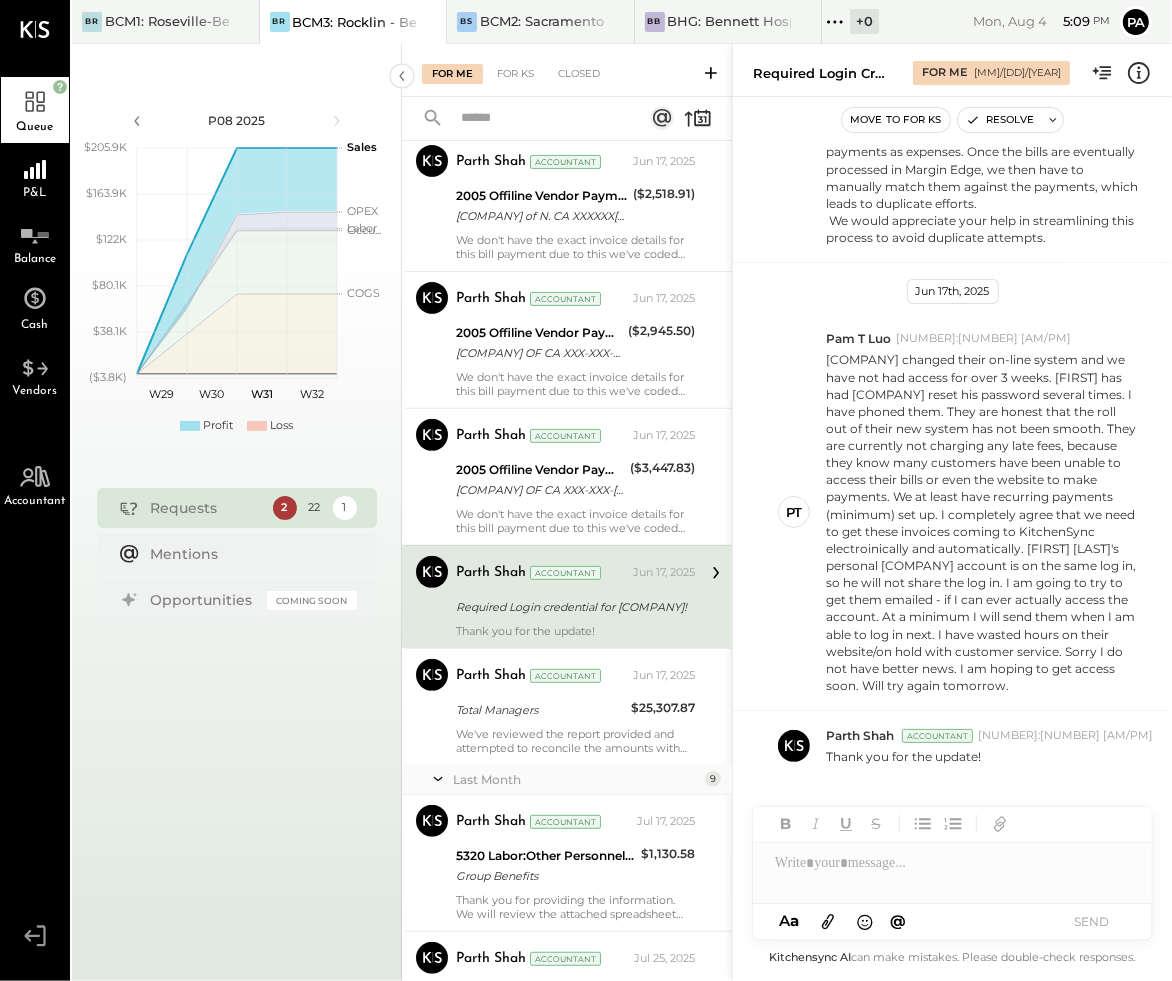click at bounding box center [952, 863] 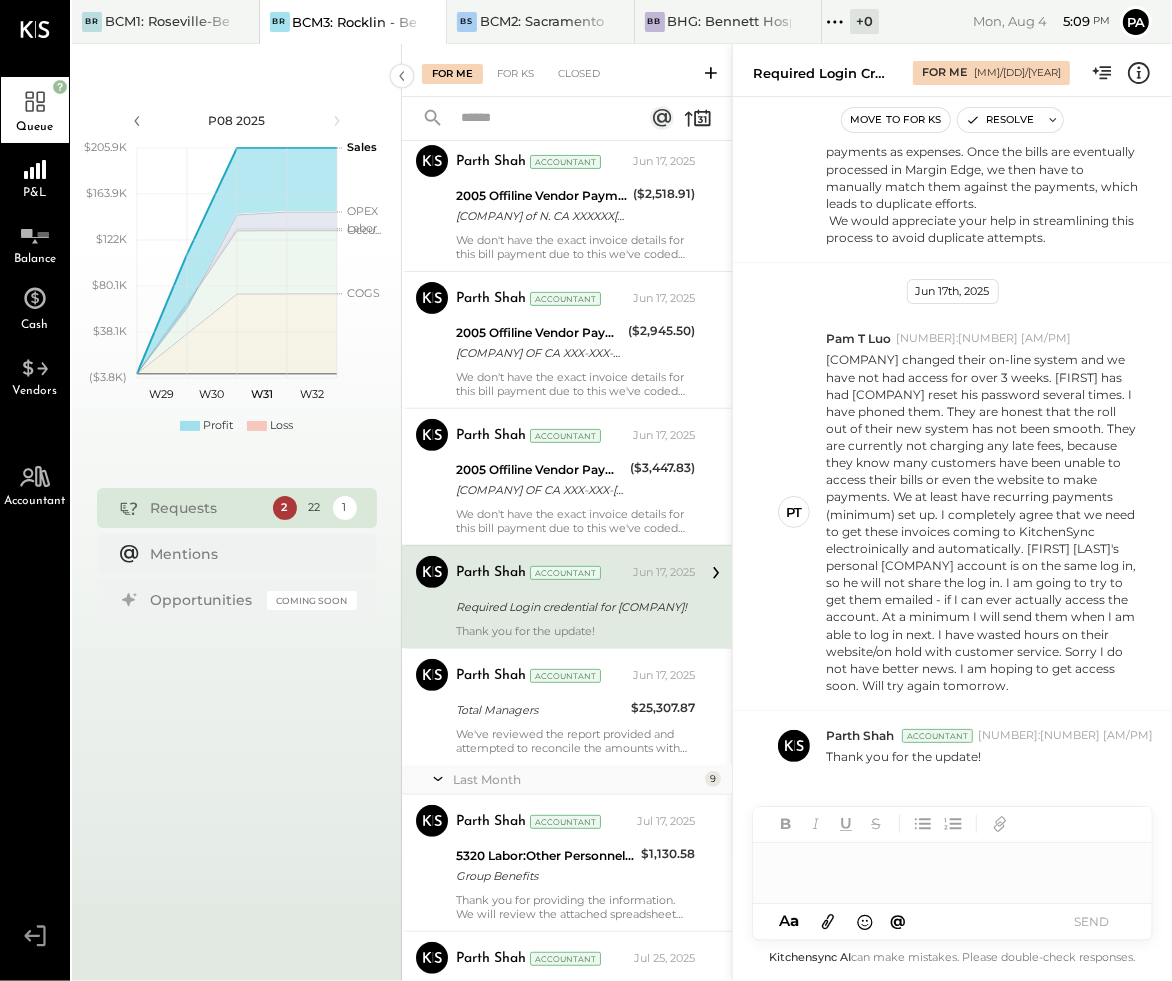 paste 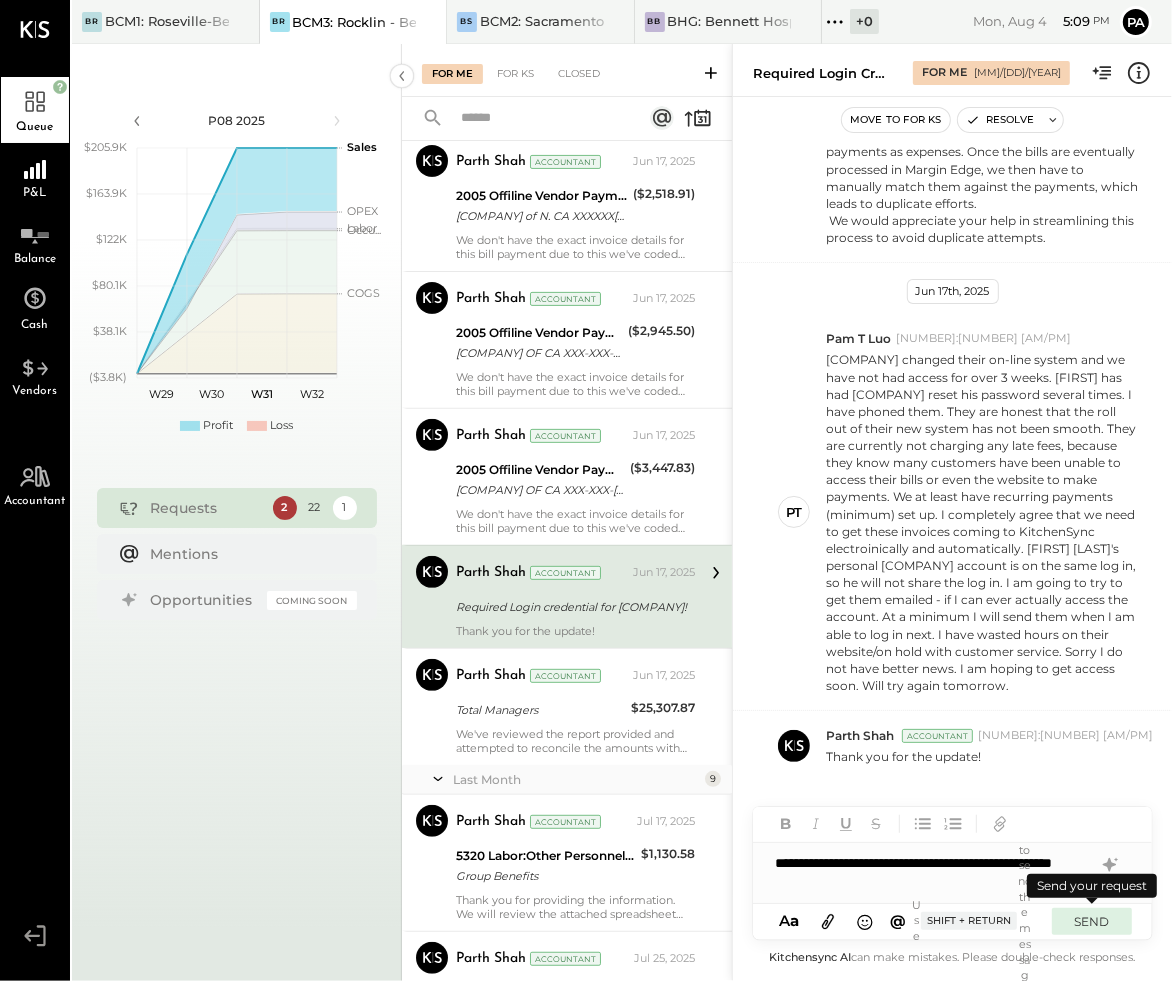 click on "SEND" at bounding box center [1092, 921] 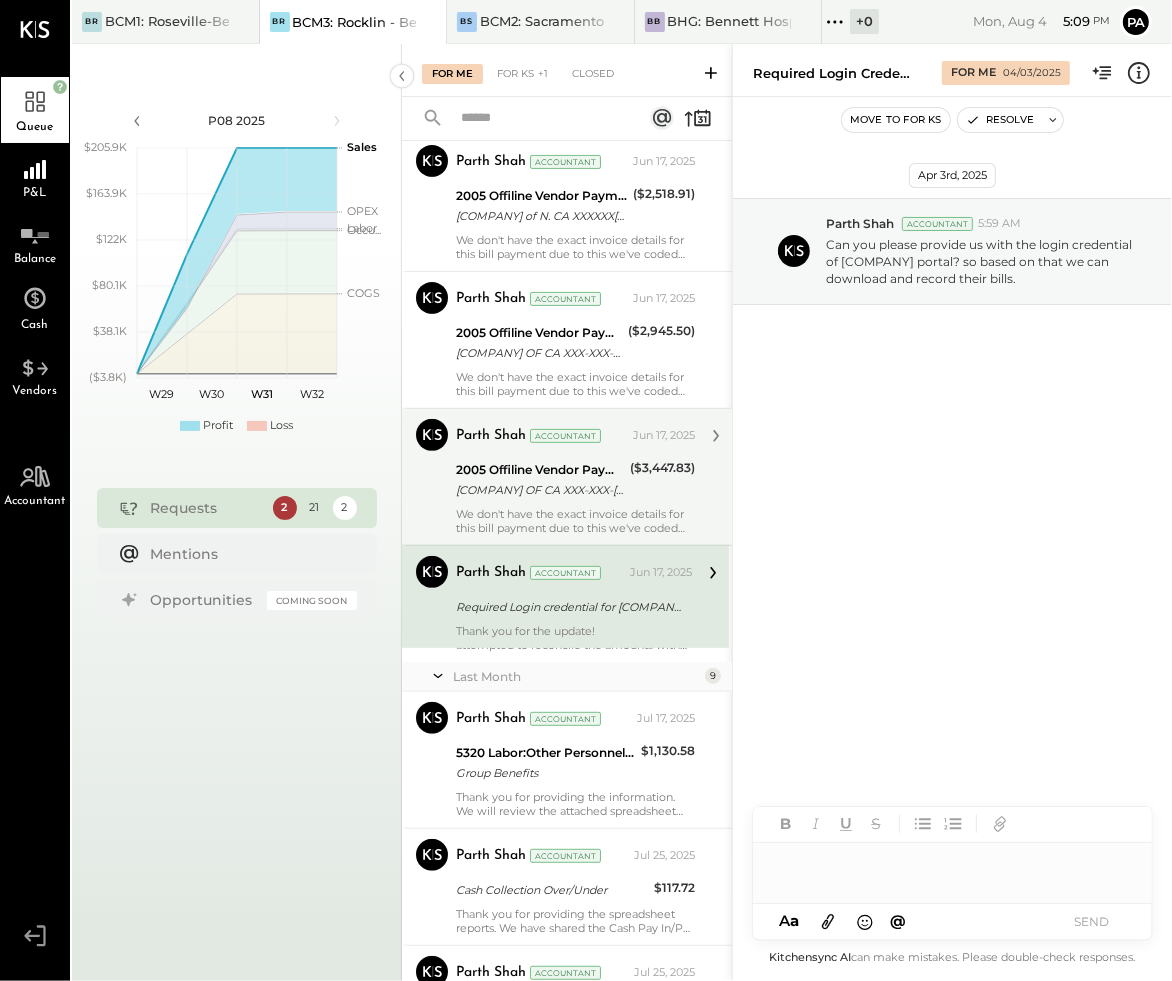 scroll, scrollTop: 0, scrollLeft: 0, axis: both 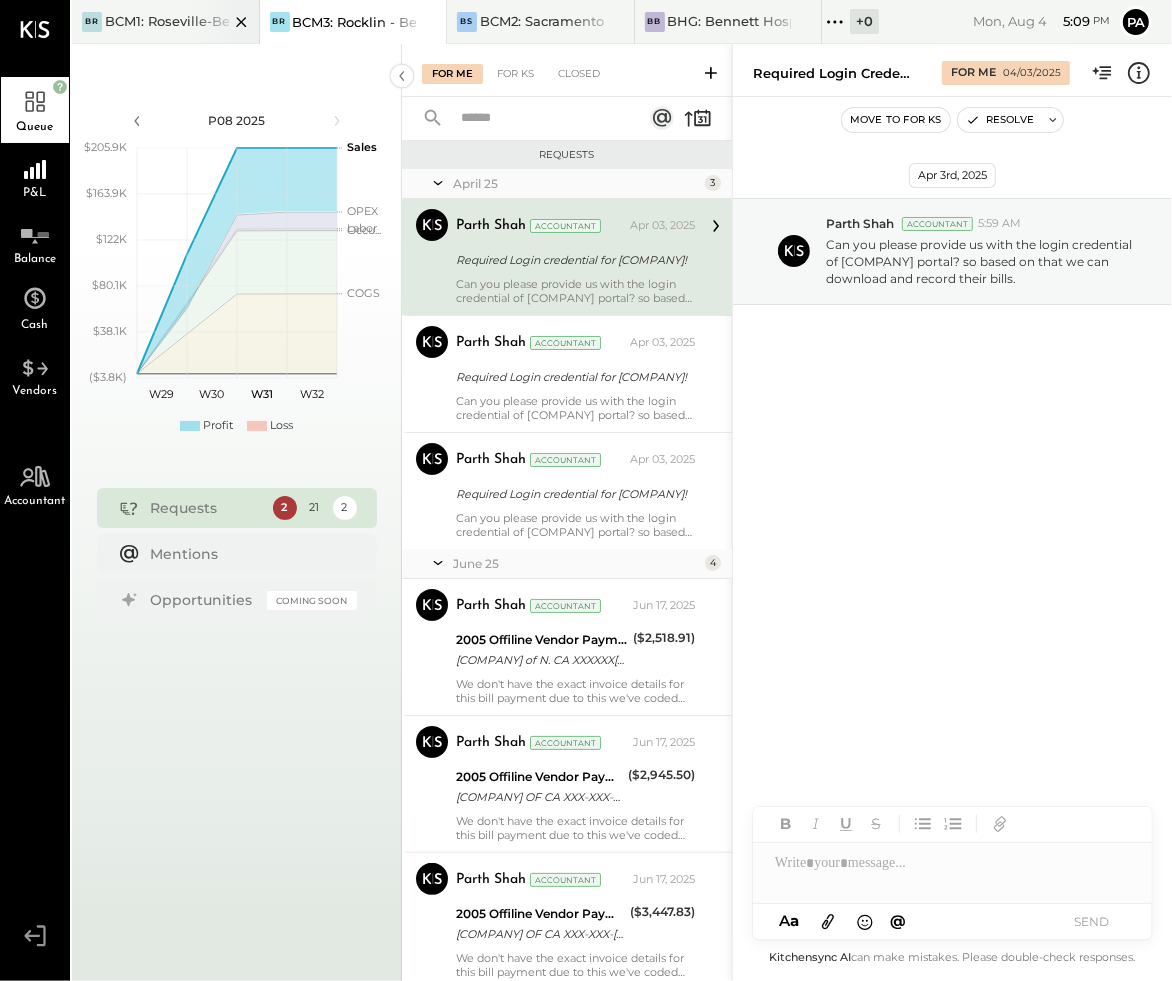 click on "BCM1: Roseville-Bennett's Kitchen Bar Market" at bounding box center (167, 21) 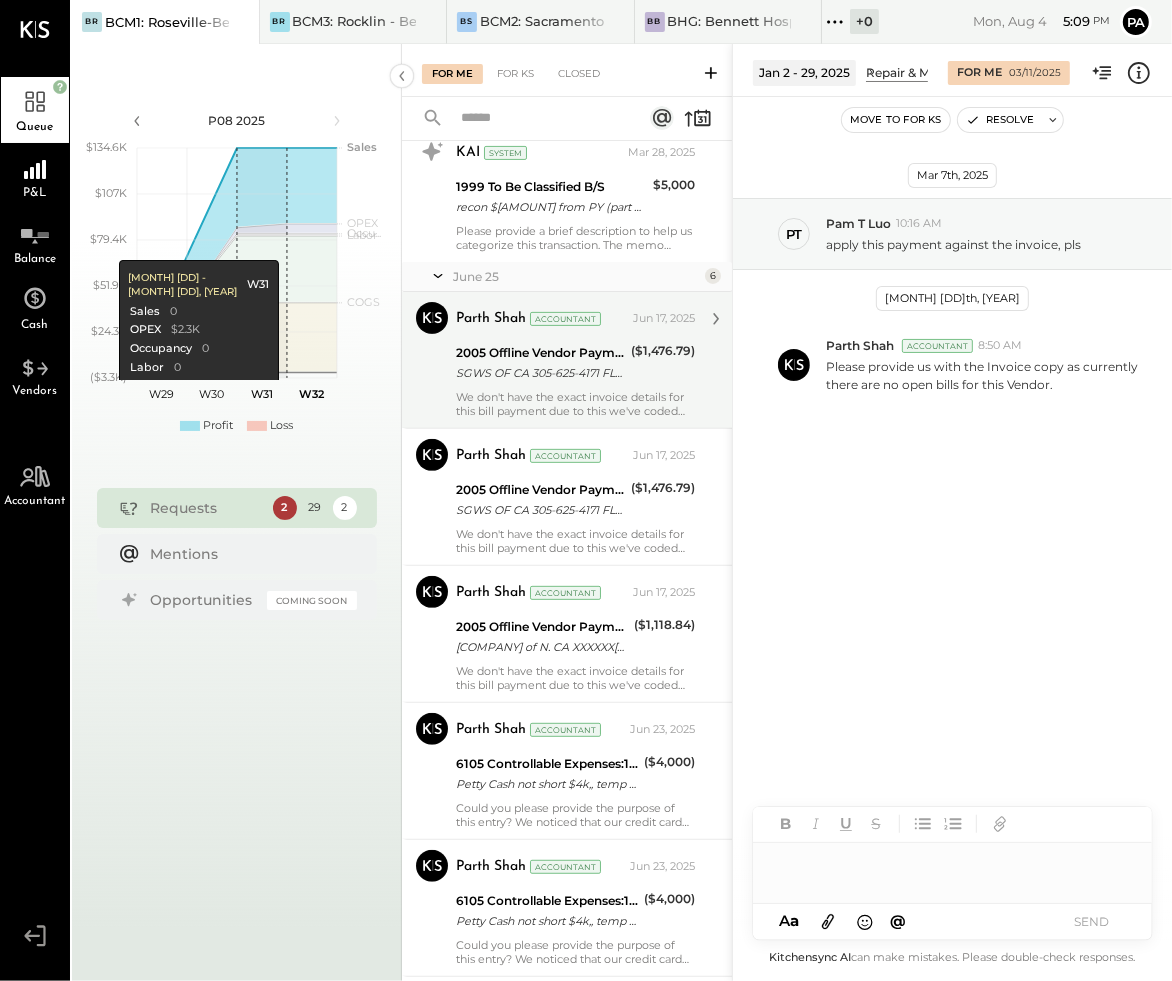 scroll, scrollTop: 888, scrollLeft: 0, axis: vertical 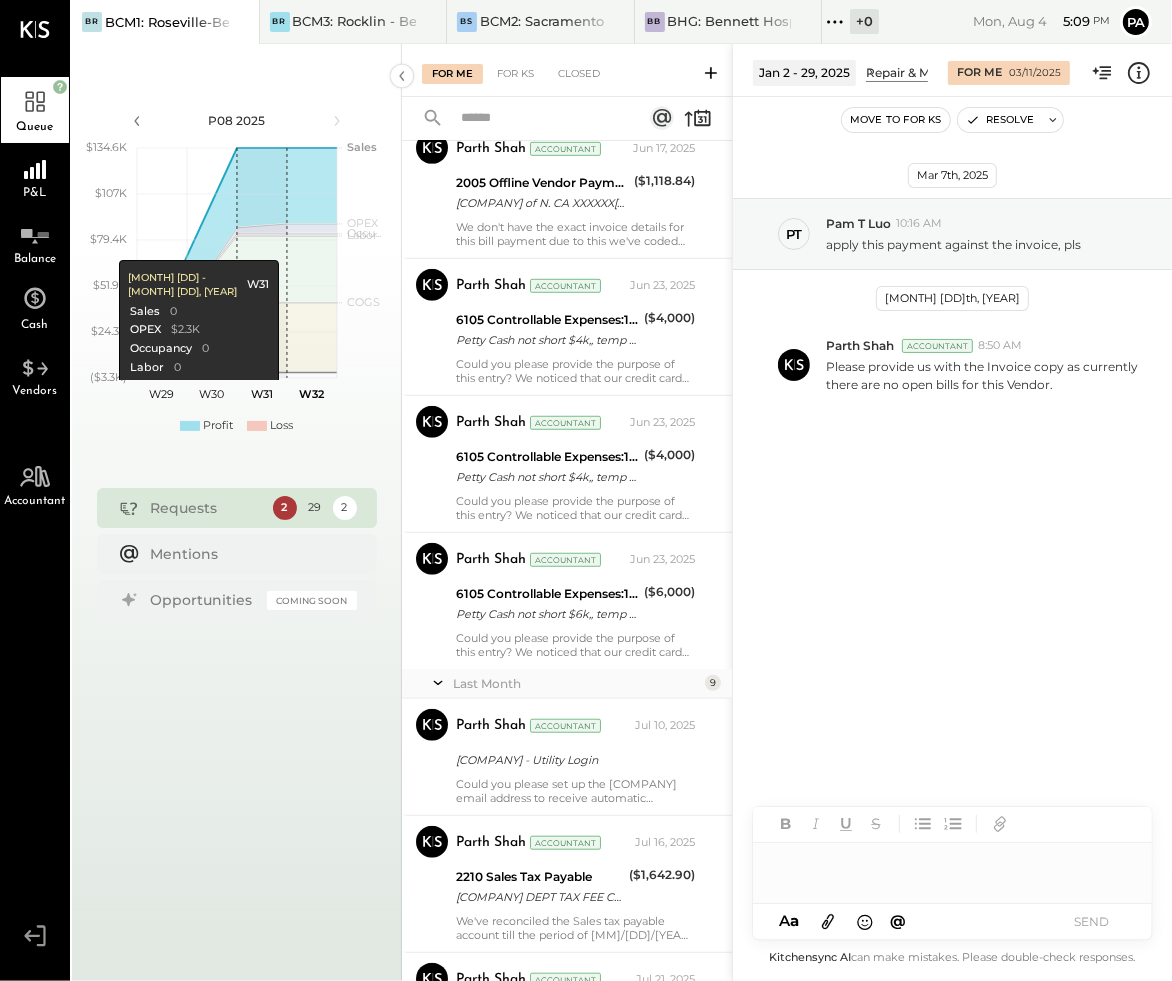 click on "[COMPANY] - Utility Login" at bounding box center (572, 760) 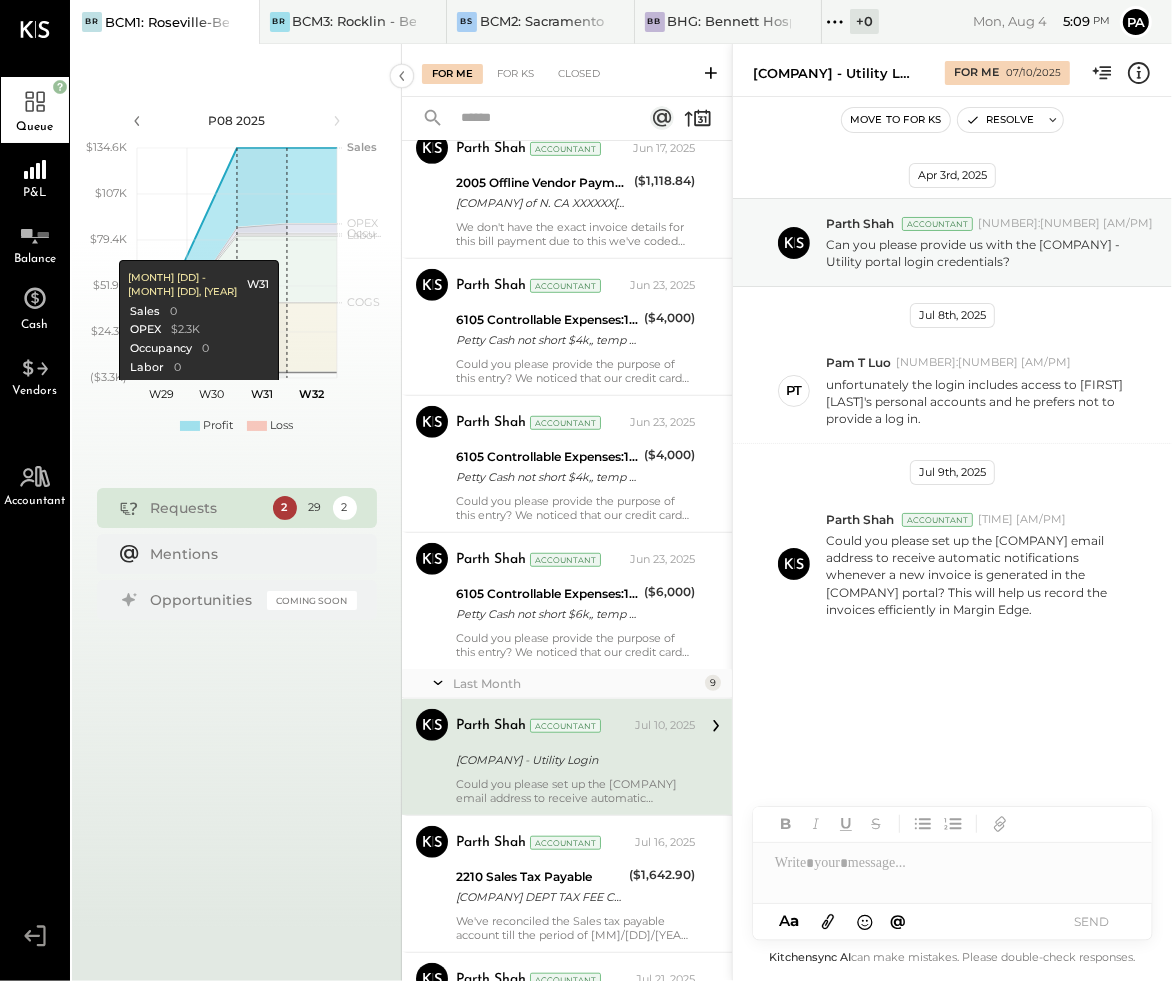 click at bounding box center [952, 863] 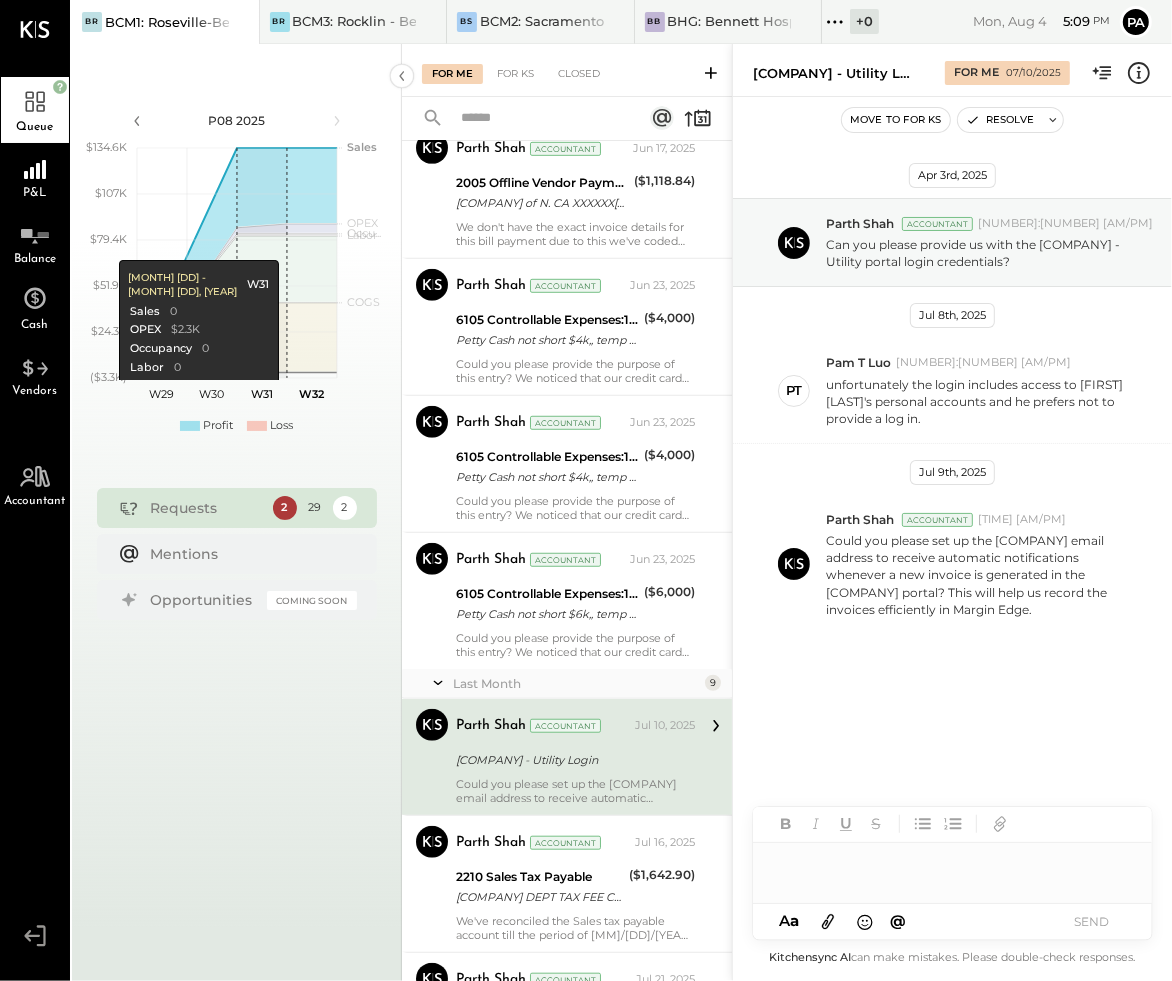 paste 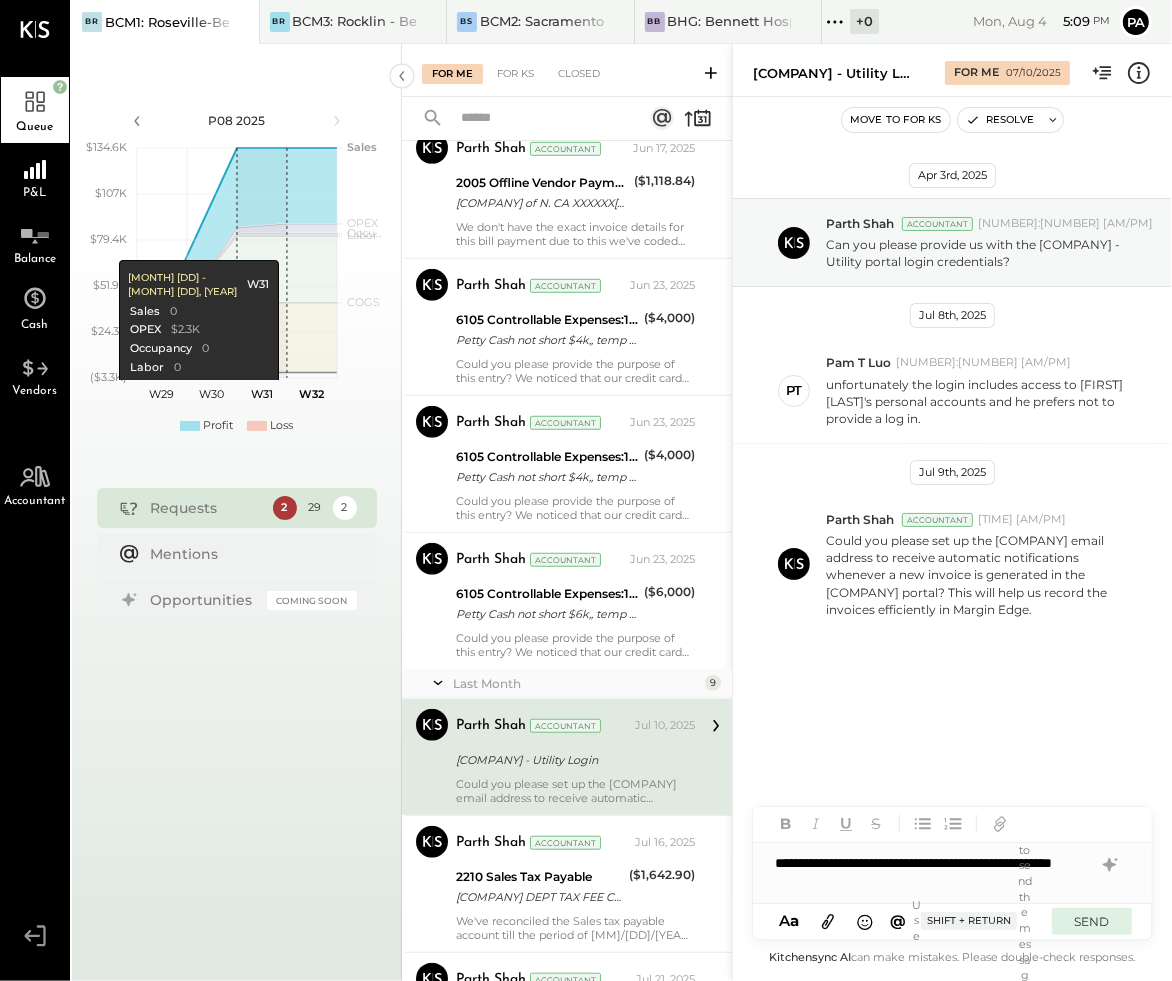 click on "SEND" at bounding box center (1092, 921) 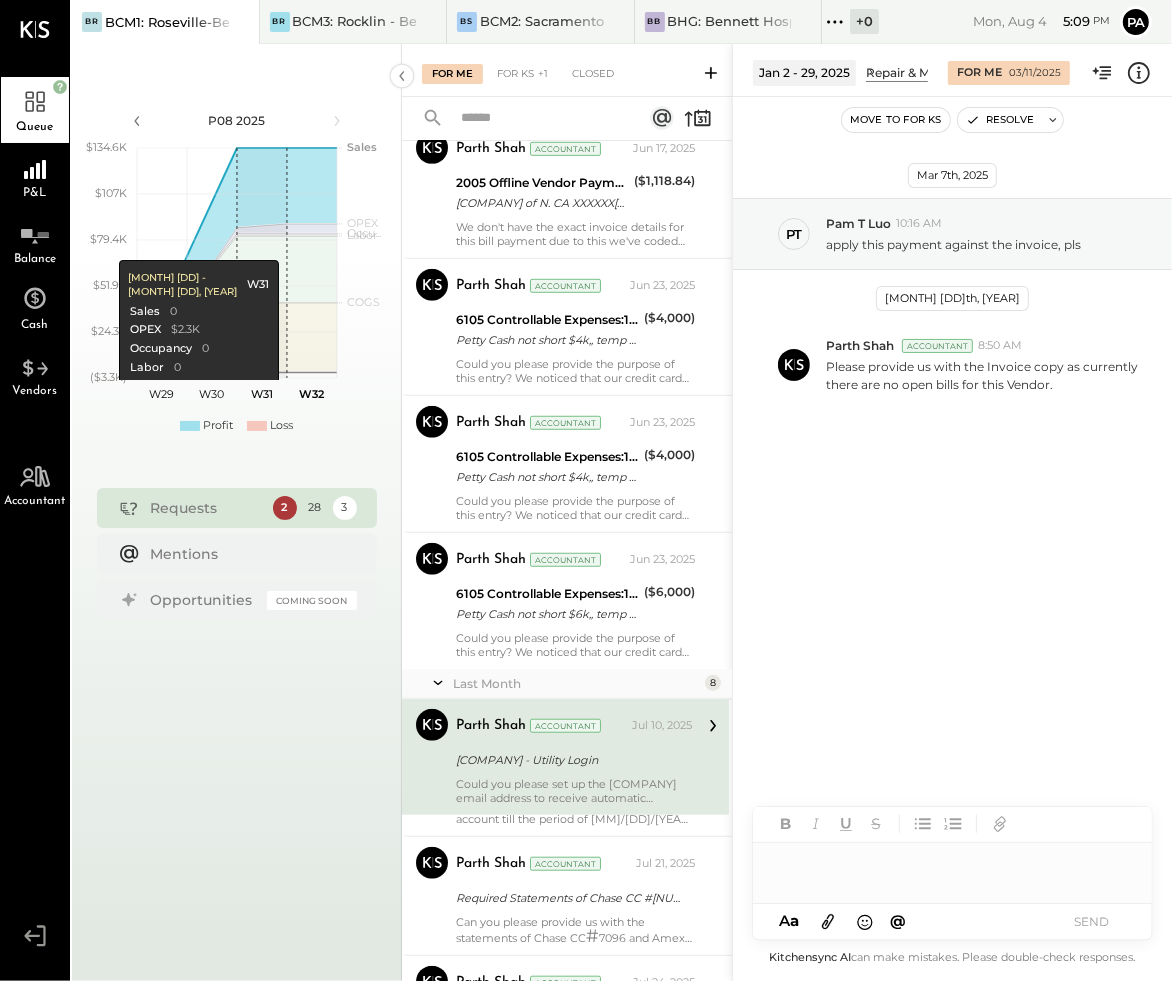 scroll, scrollTop: 0, scrollLeft: 0, axis: both 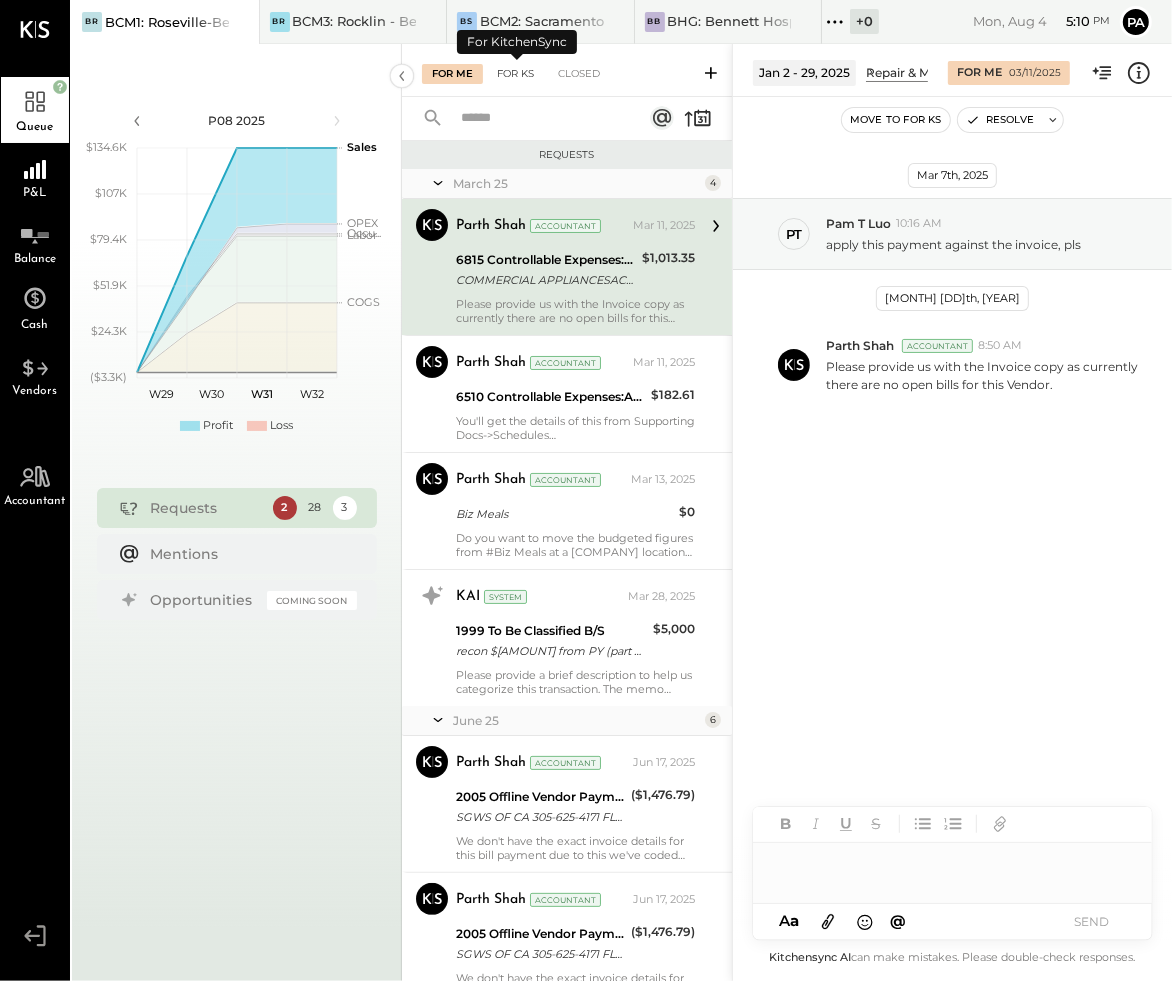 click on "For KS" at bounding box center (515, 74) 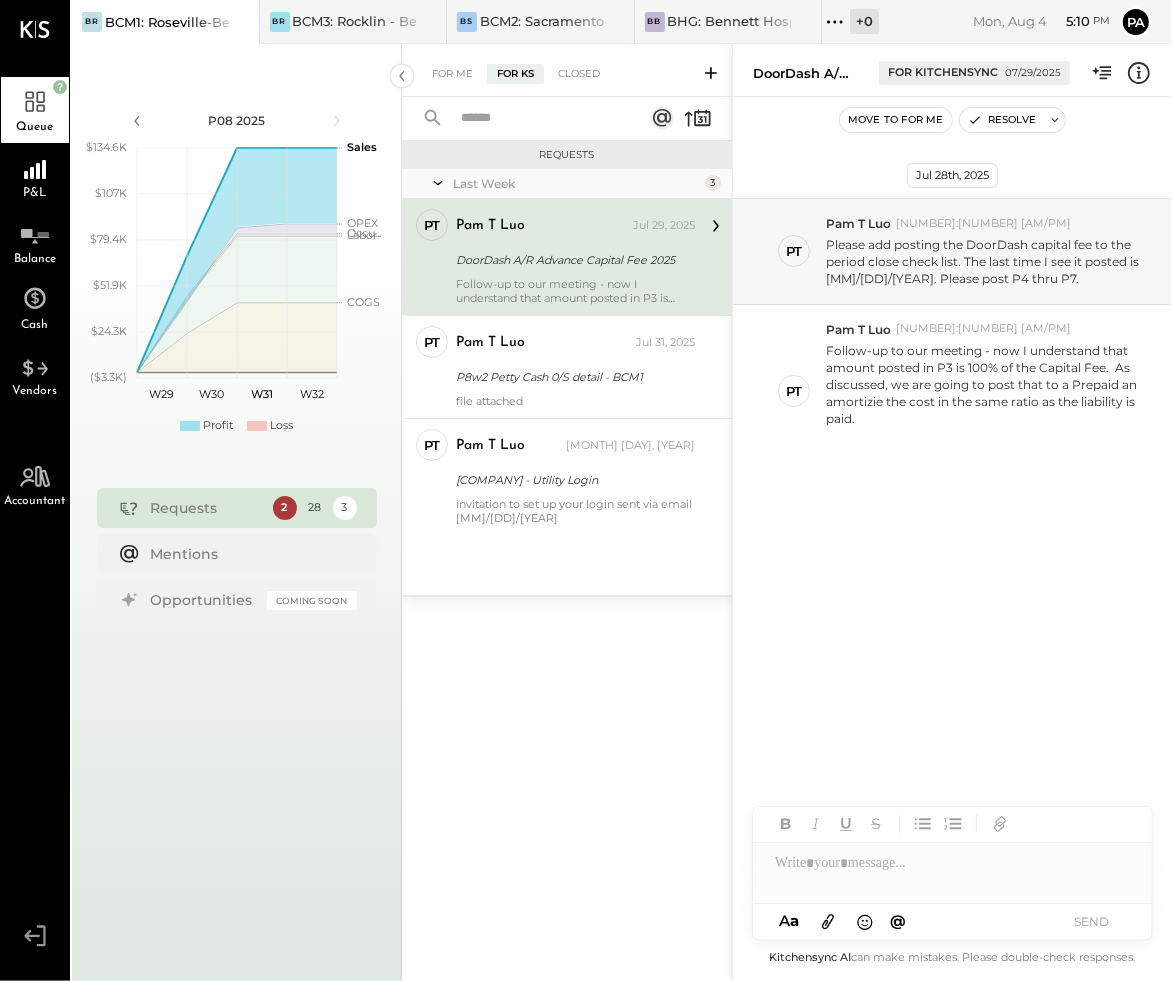 click 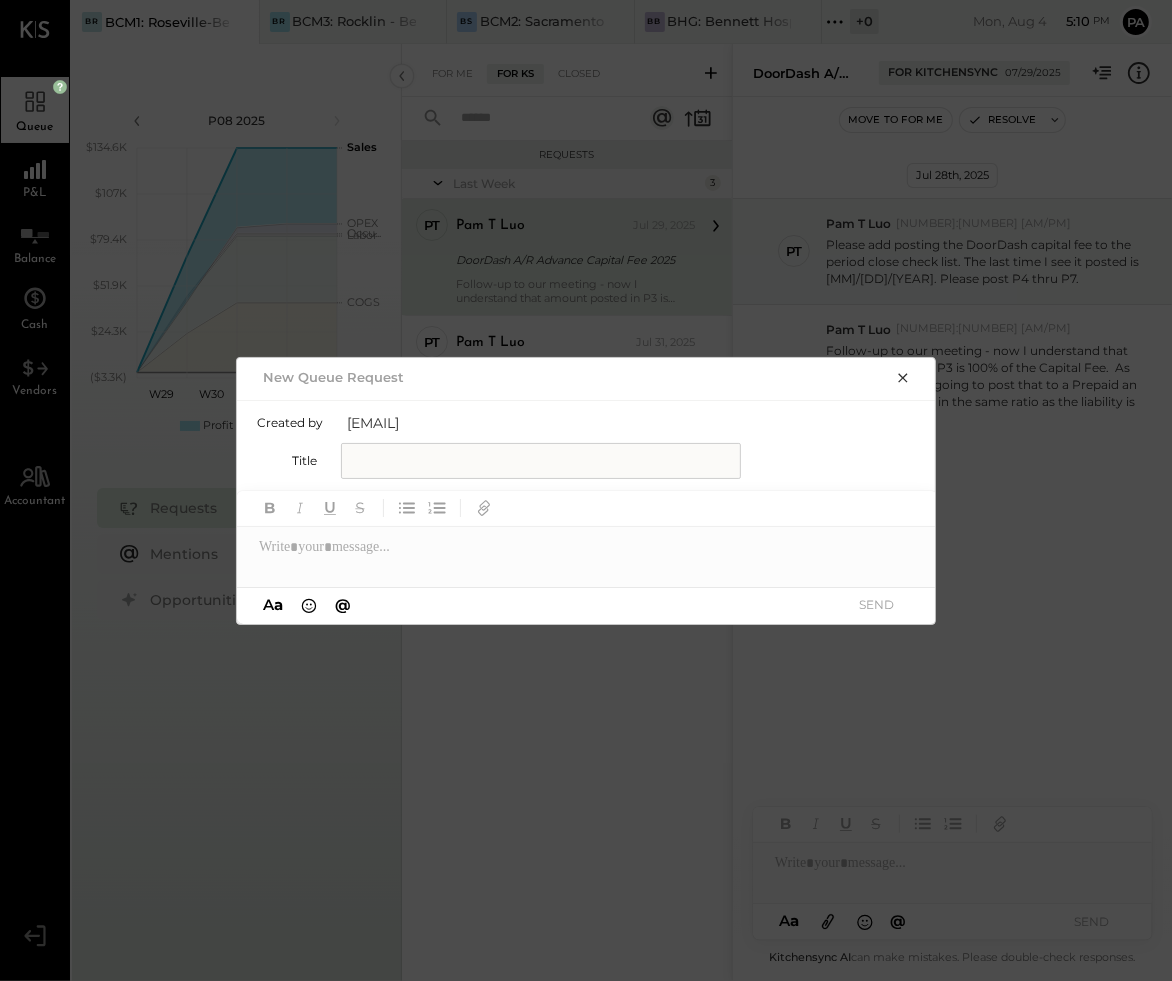 click at bounding box center [541, 461] 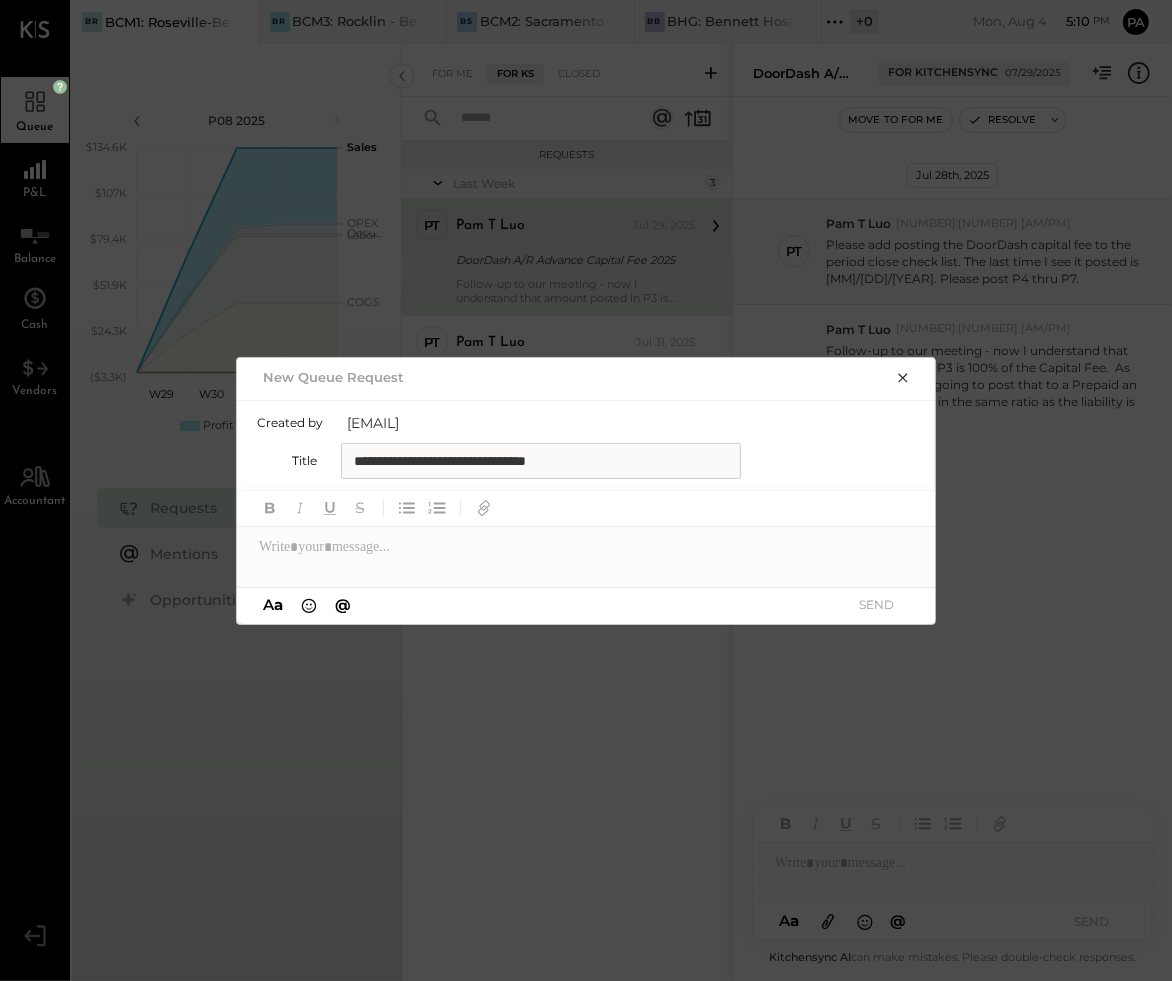 type on "**********" 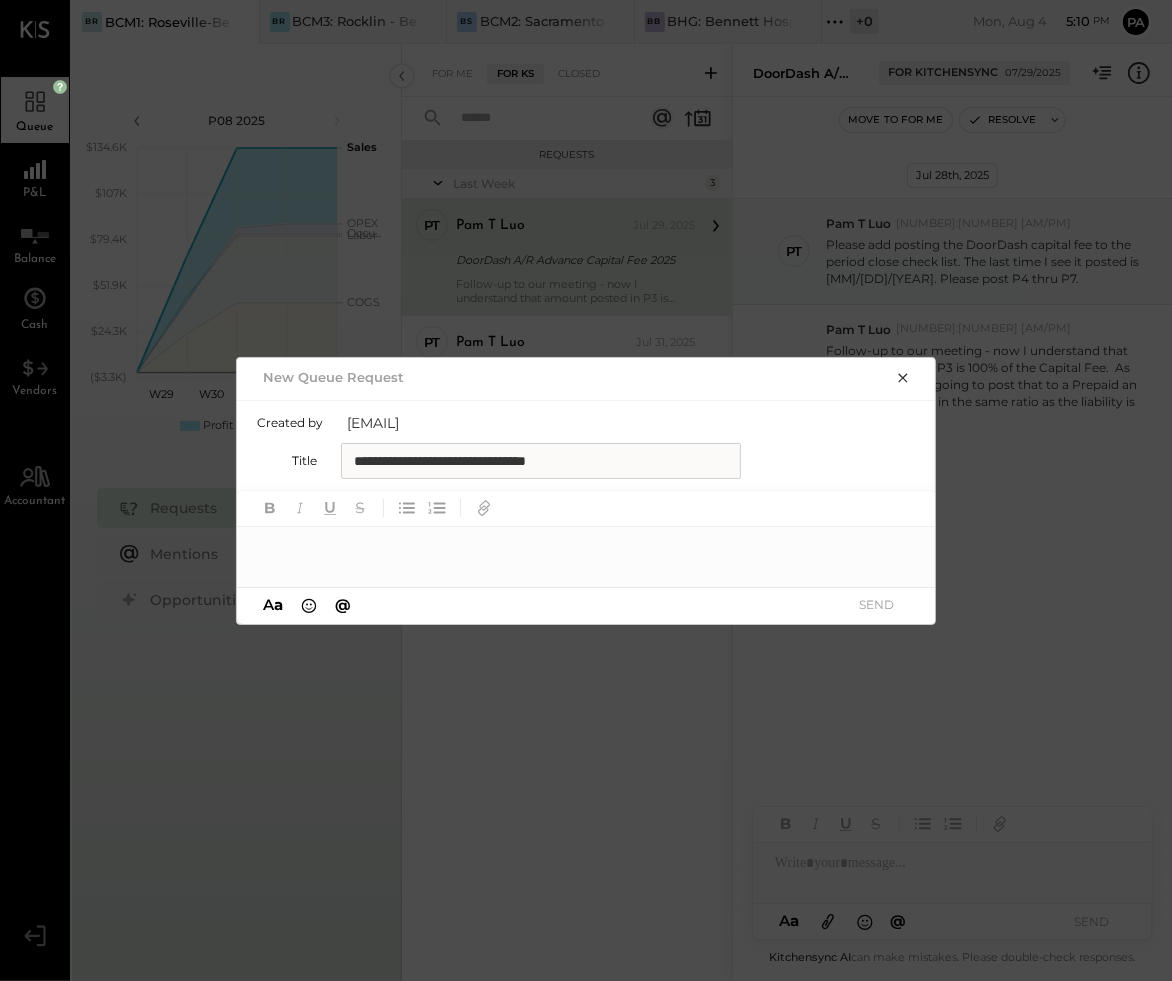 type 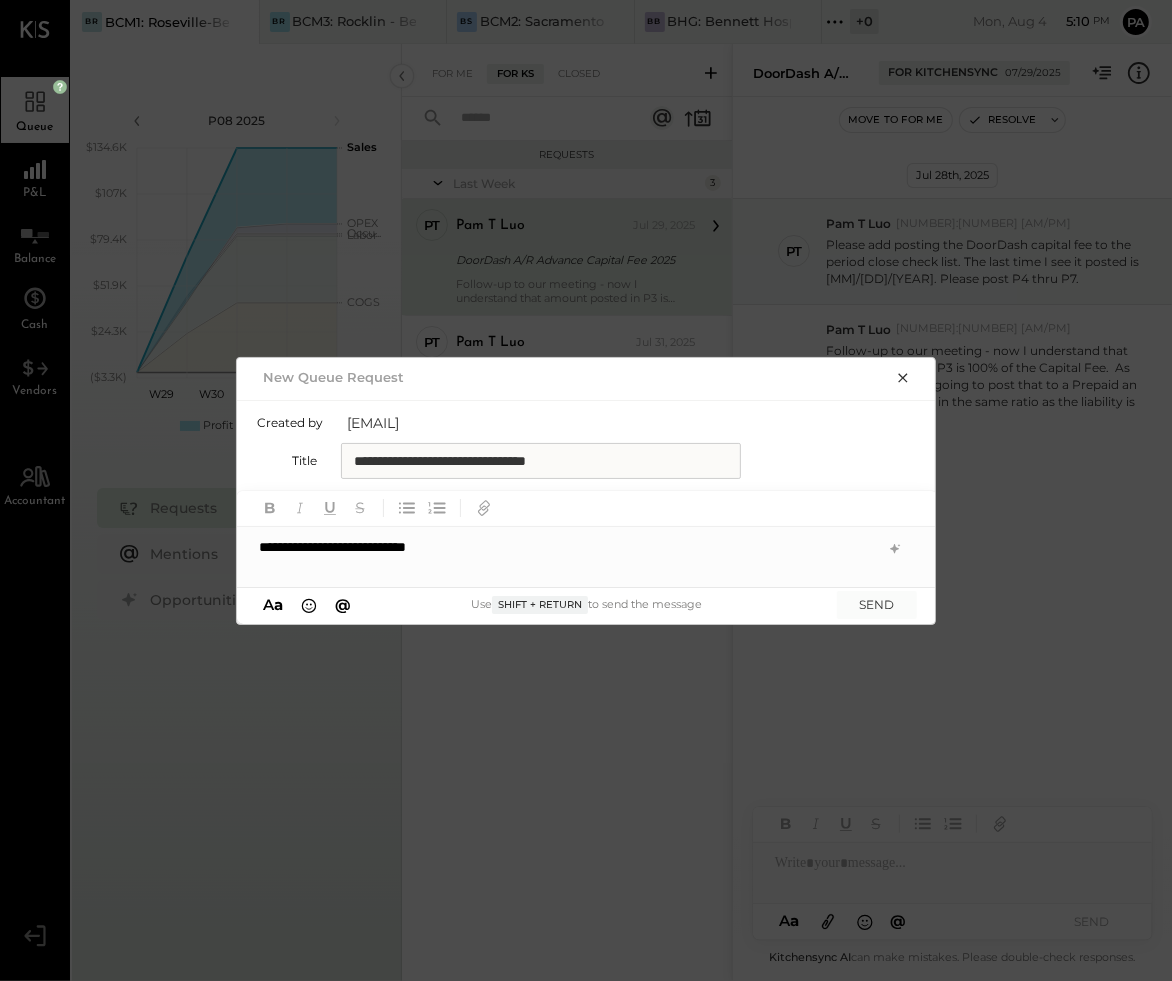 click on "**********" at bounding box center (587, 547) 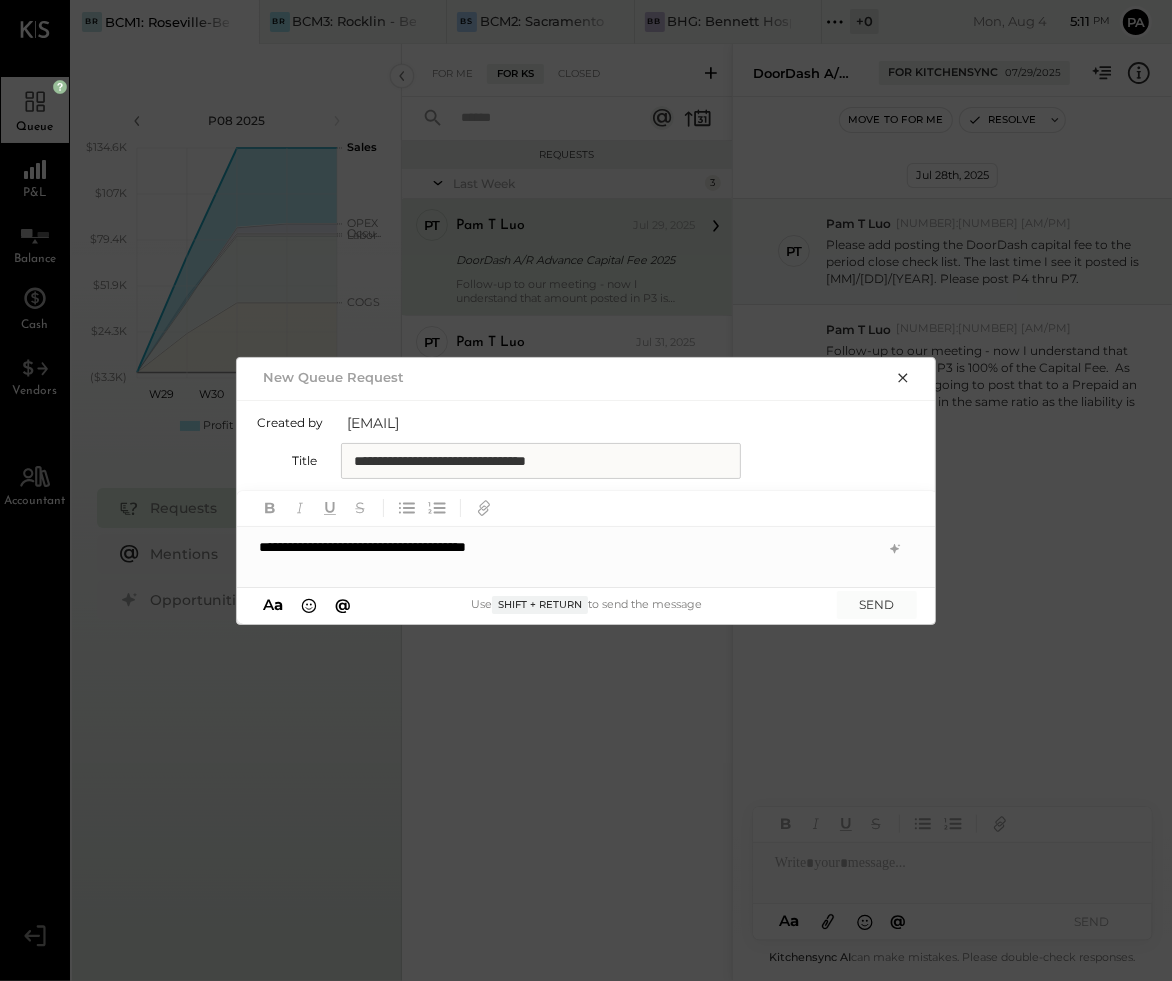 click on "**********" at bounding box center [541, 461] 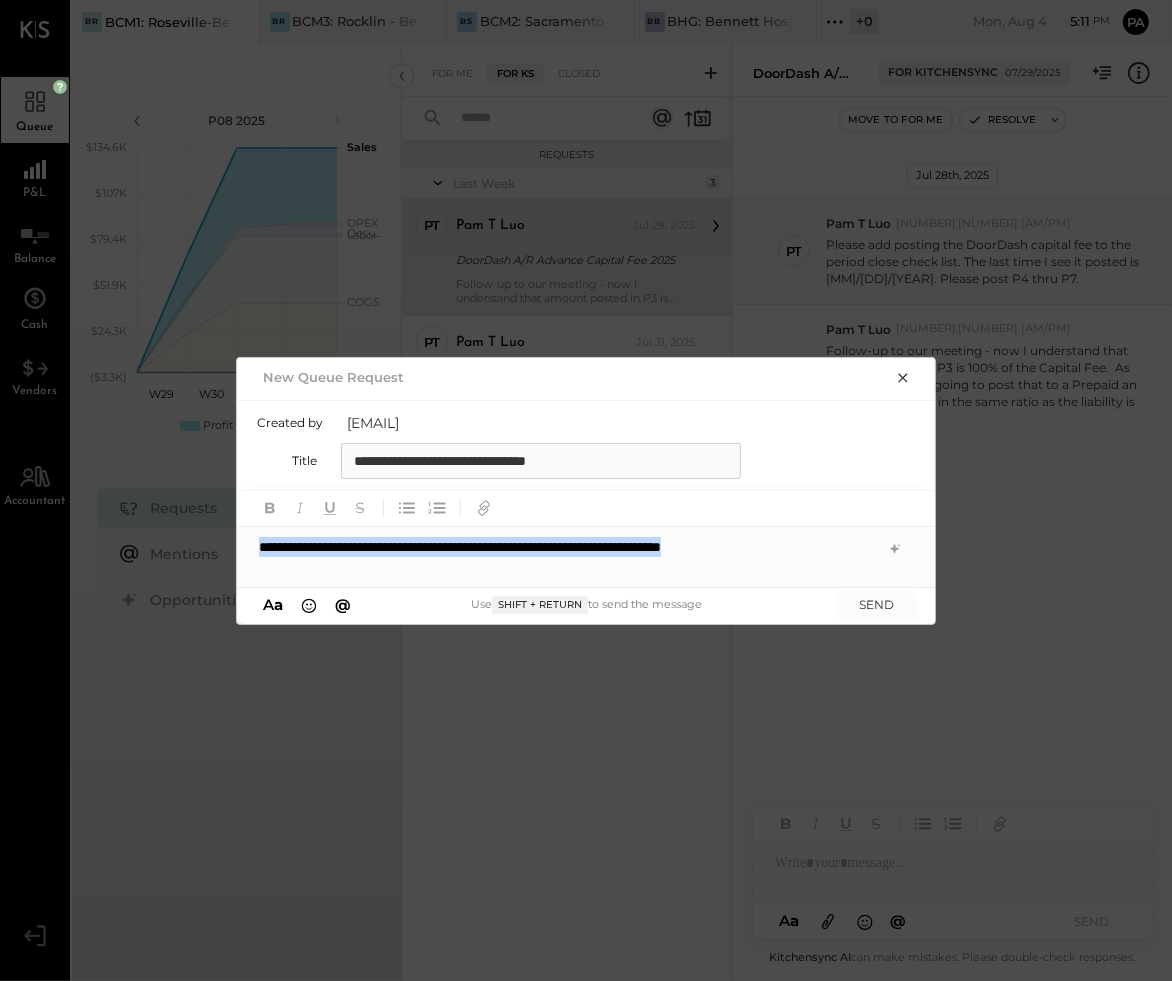drag, startPoint x: 810, startPoint y: 547, endPoint x: 226, endPoint y: 565, distance: 584.27734 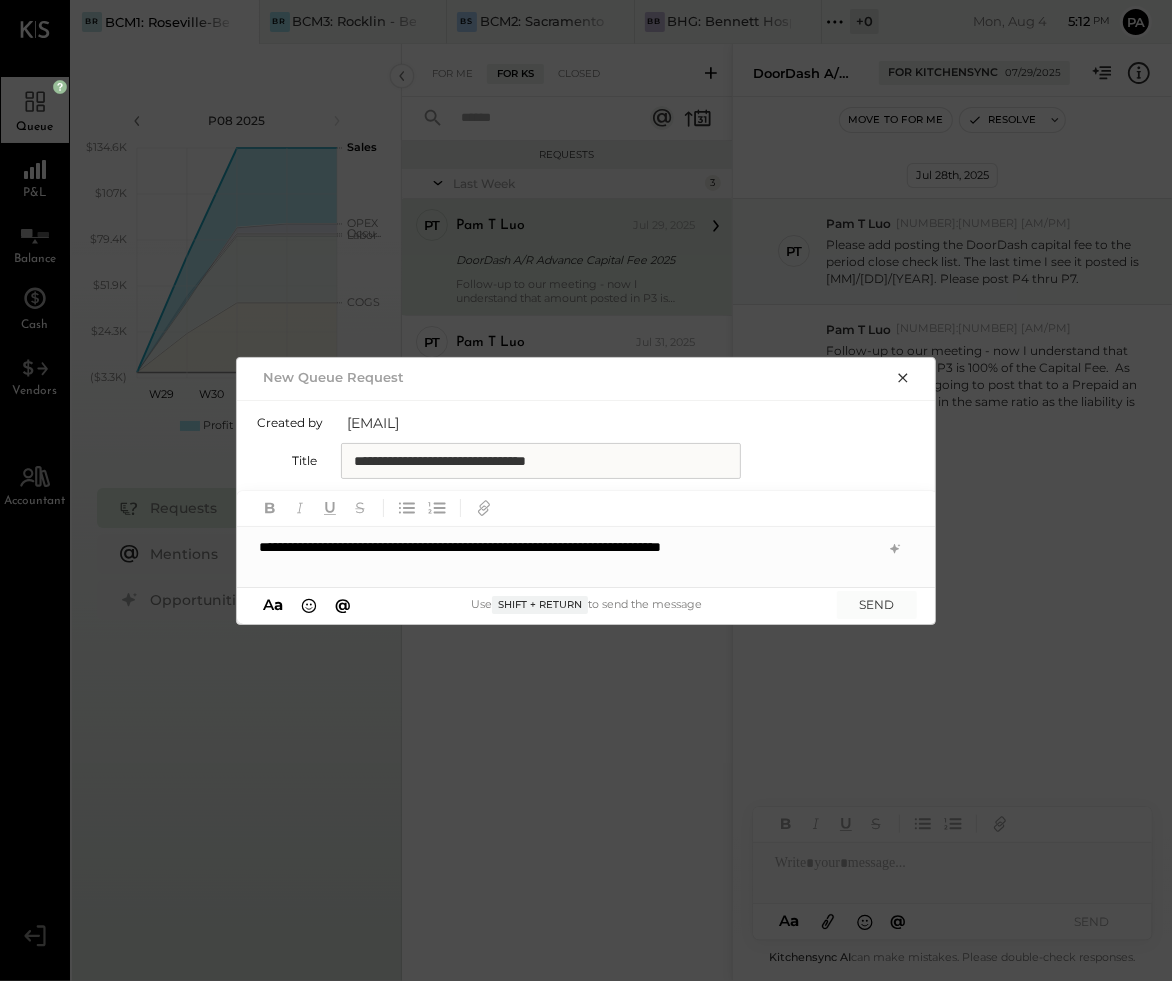 drag, startPoint x: 608, startPoint y: 455, endPoint x: 345, endPoint y: 456, distance: 263.0019 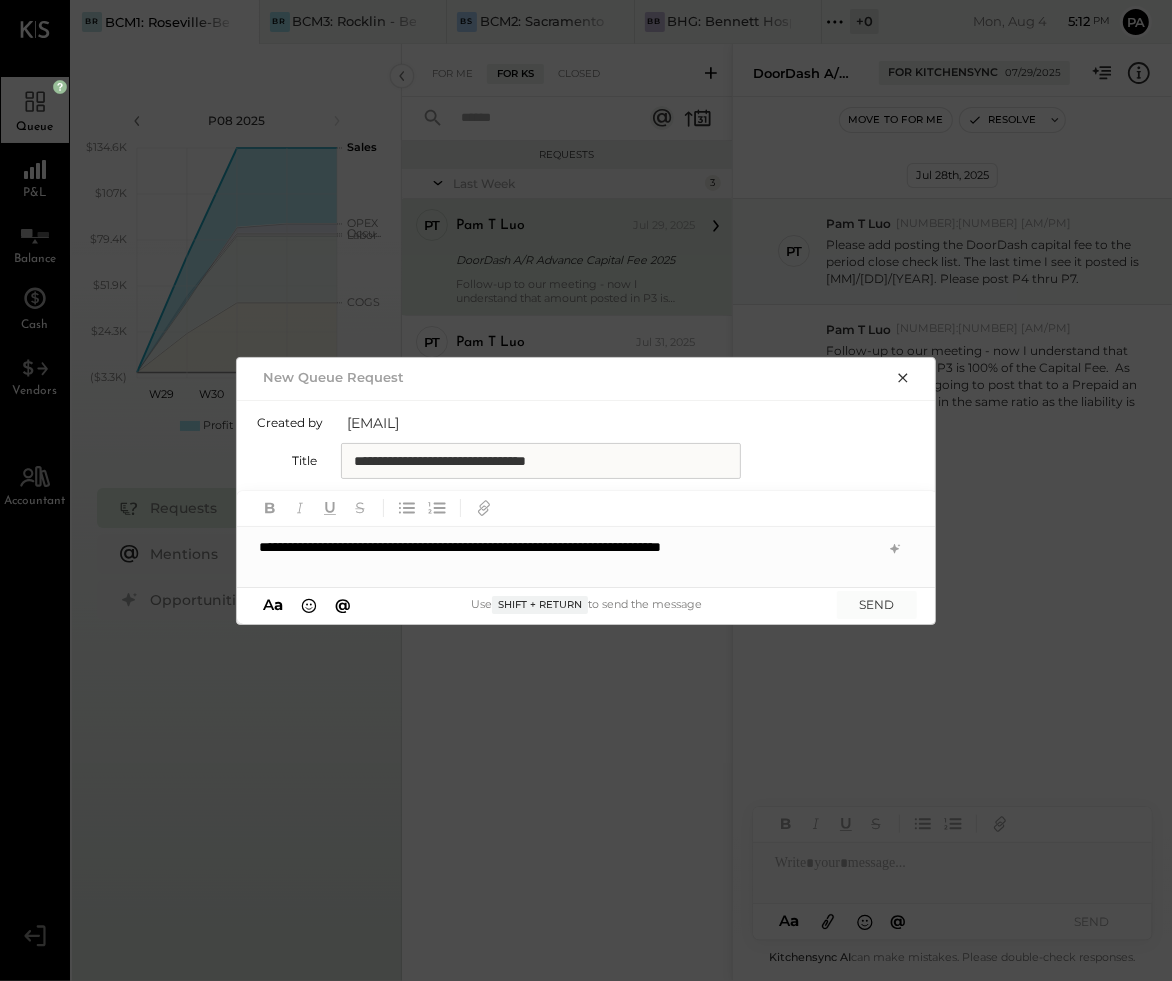 click on "**********" at bounding box center [541, 461] 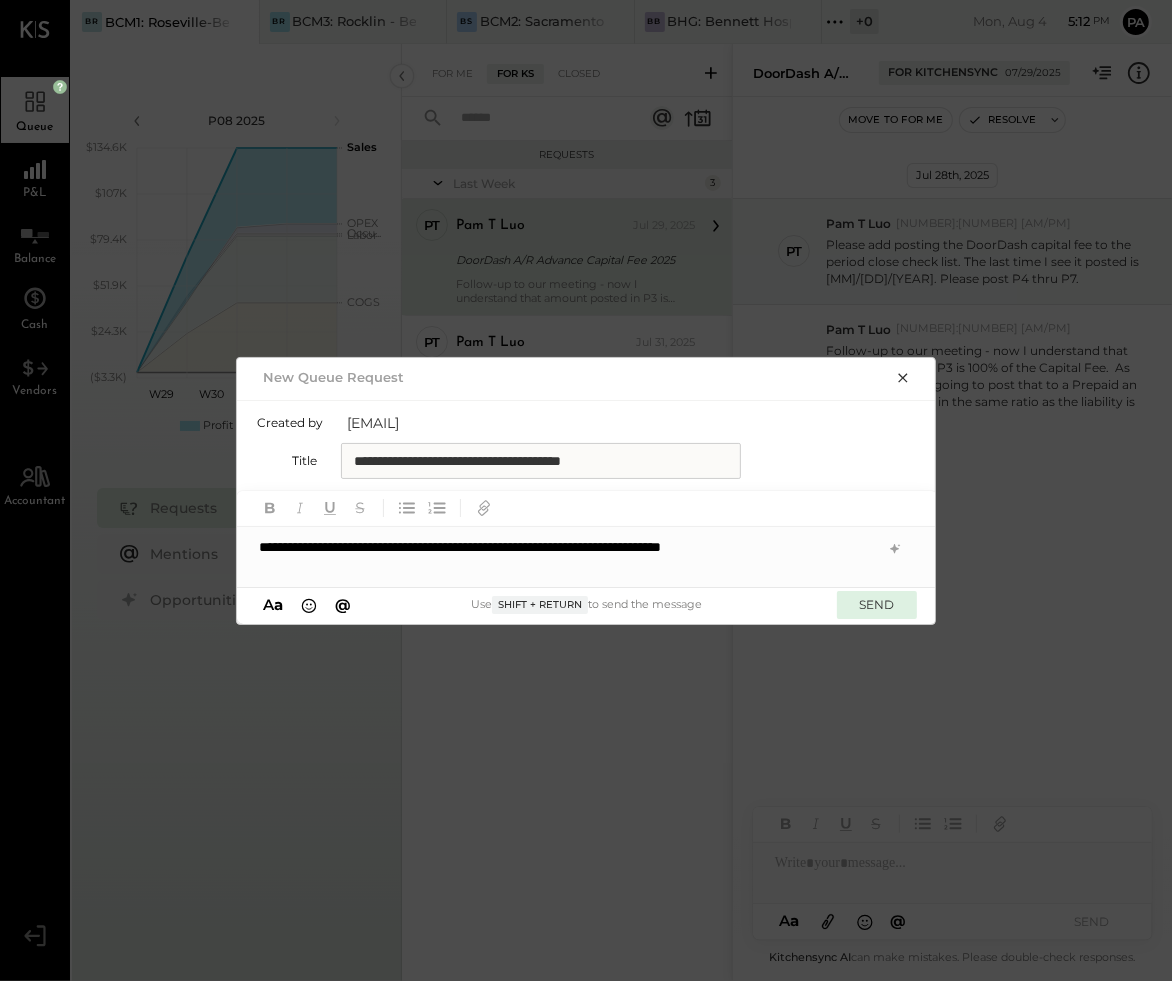 type on "**********" 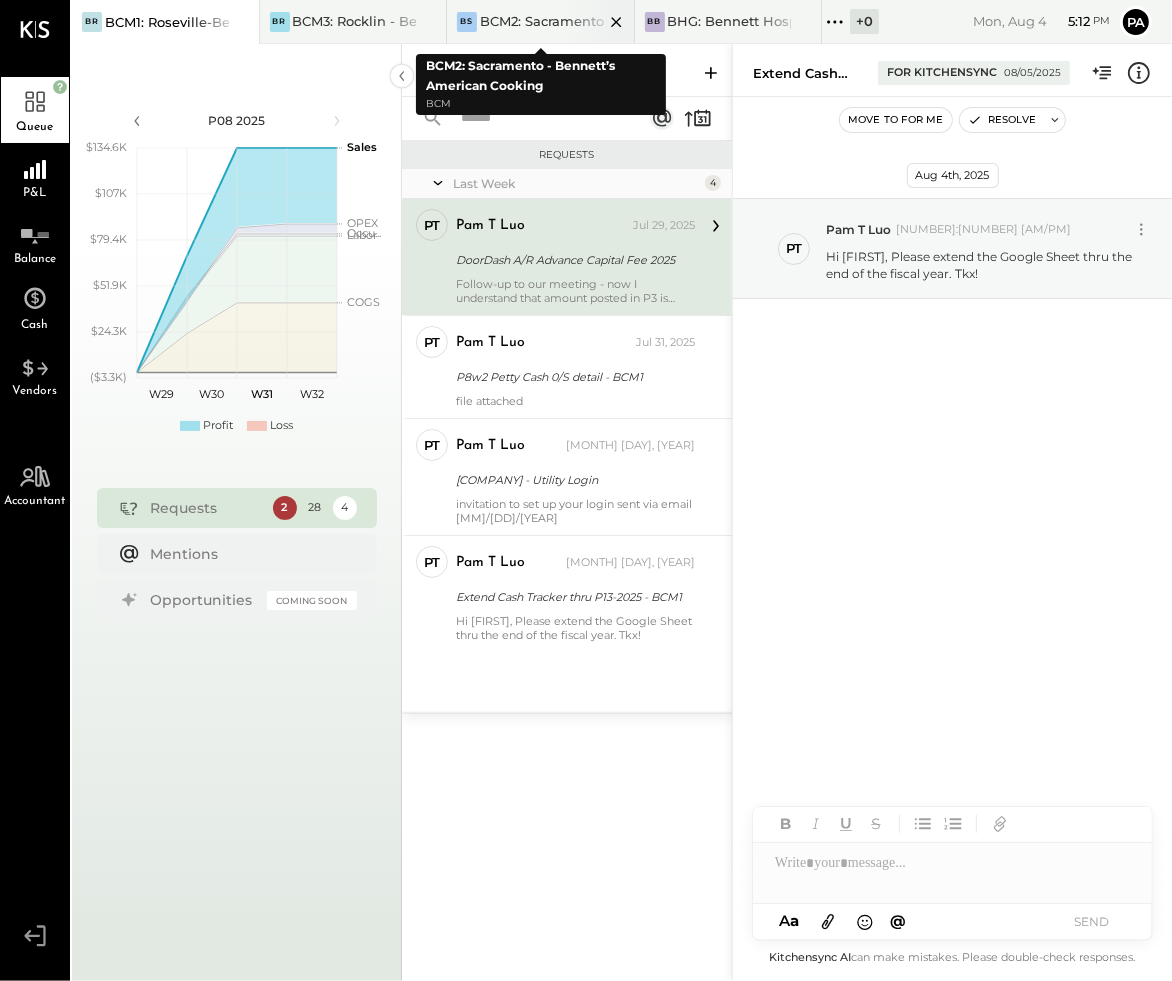 click on "BCM2: Sacramento - Bennett’s American Cooking" at bounding box center [542, 21] 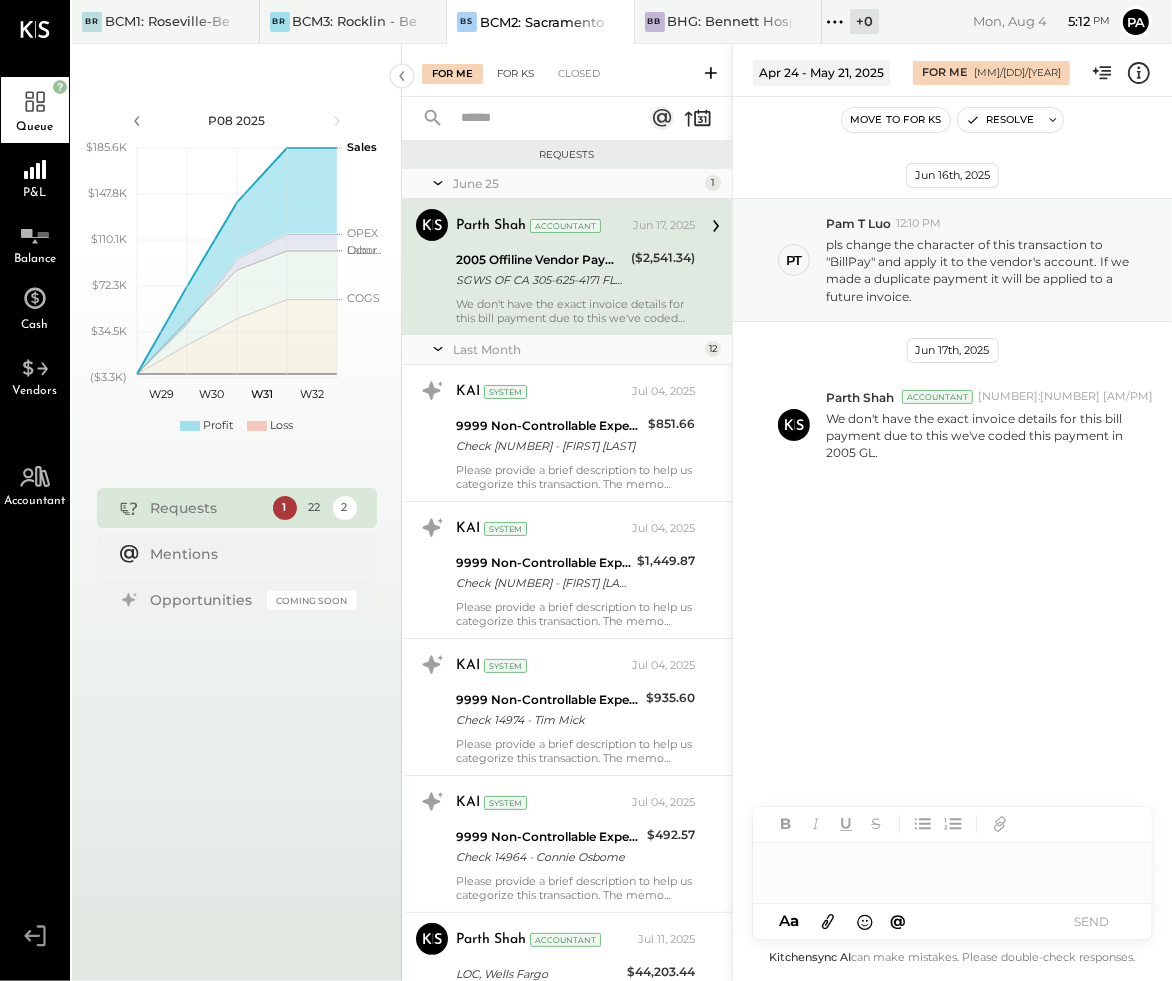 click on "For KS" at bounding box center (515, 74) 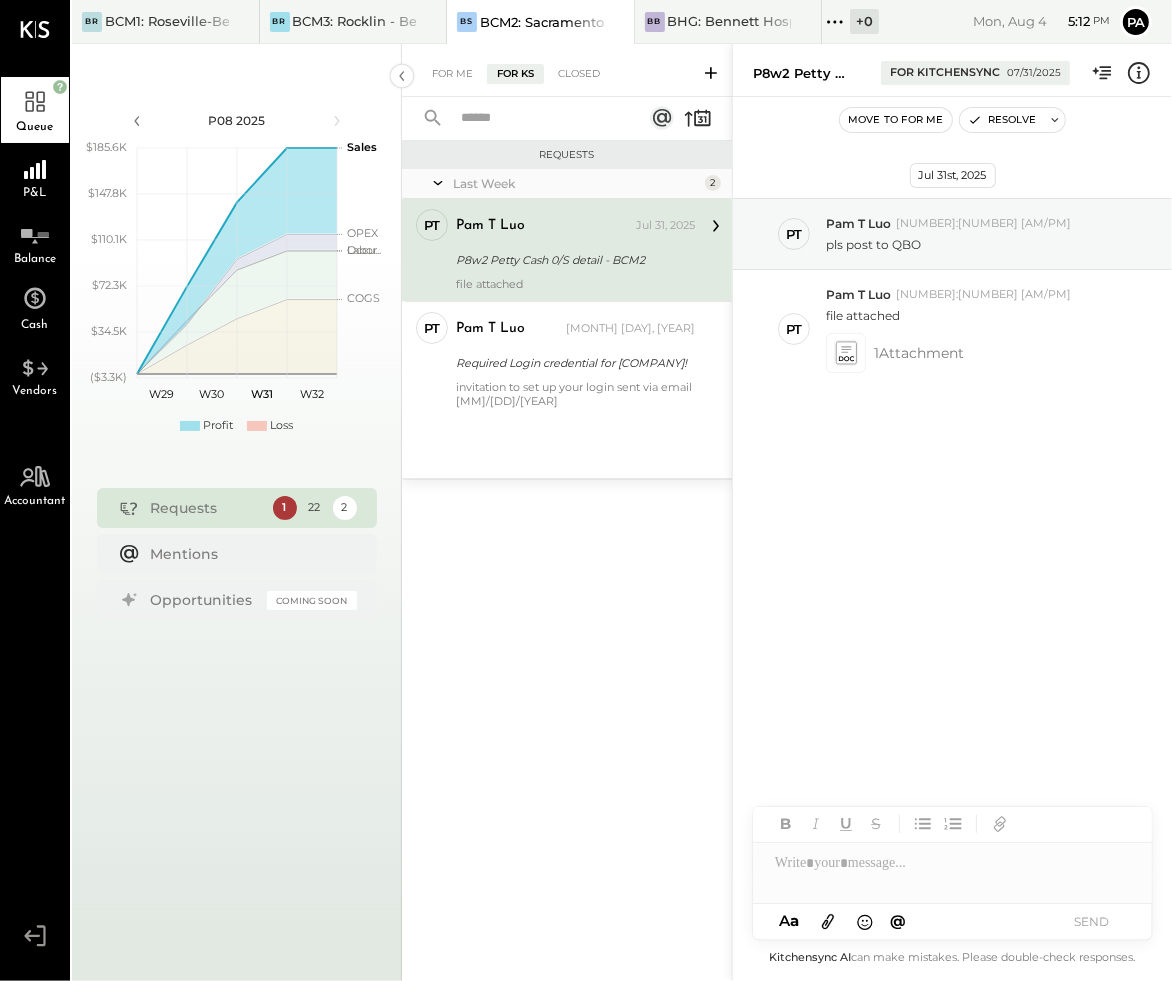 click 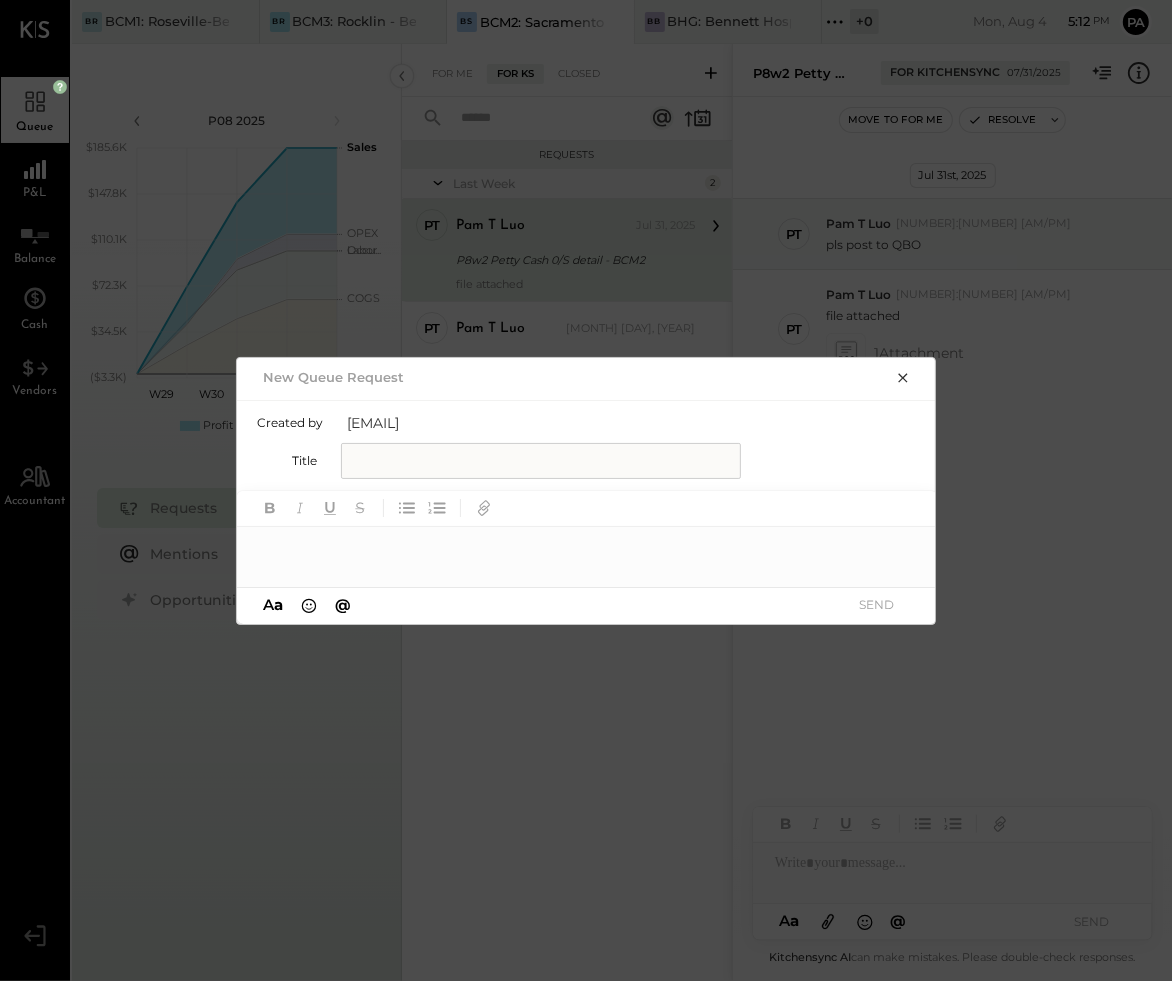 click at bounding box center [541, 461] 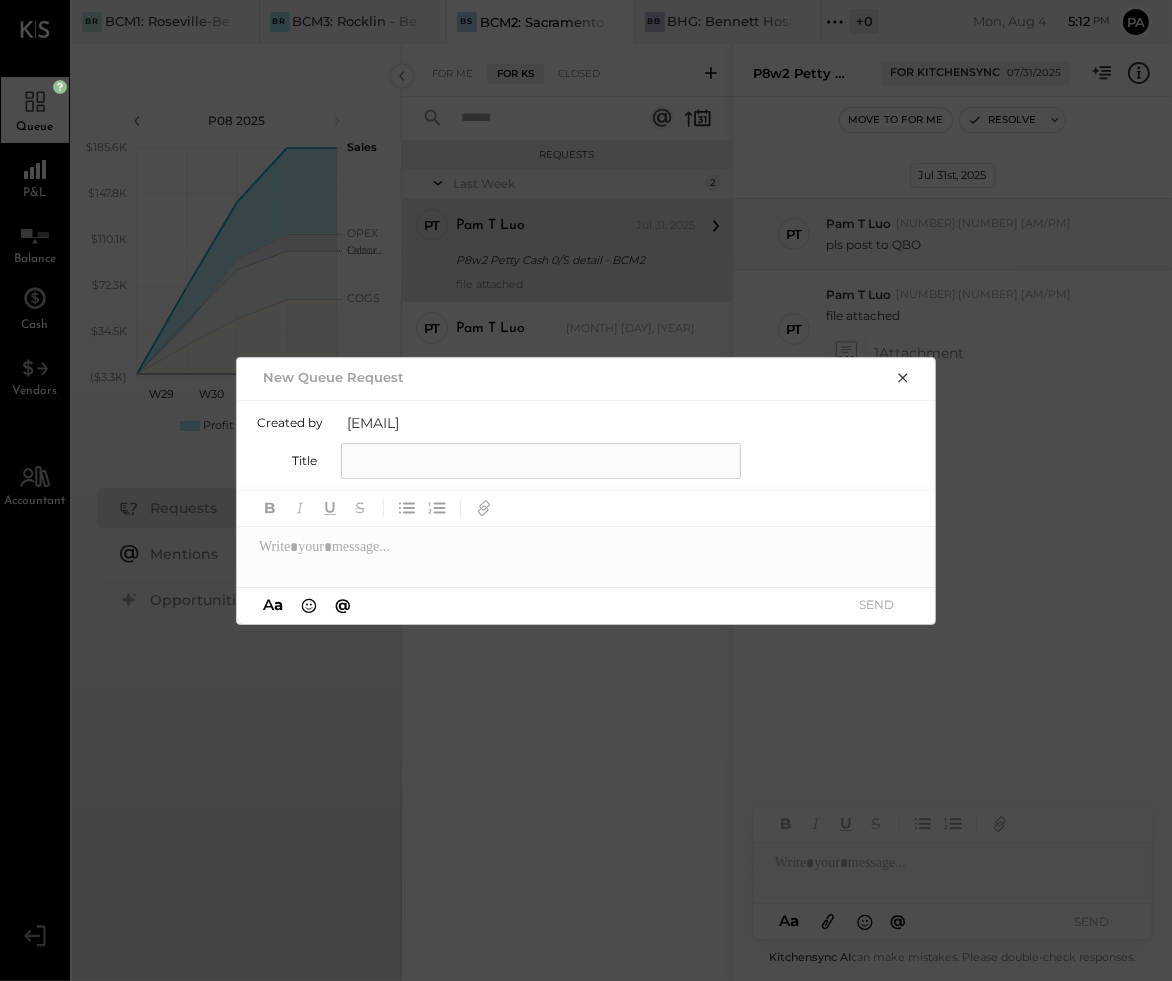 paste on "**********" 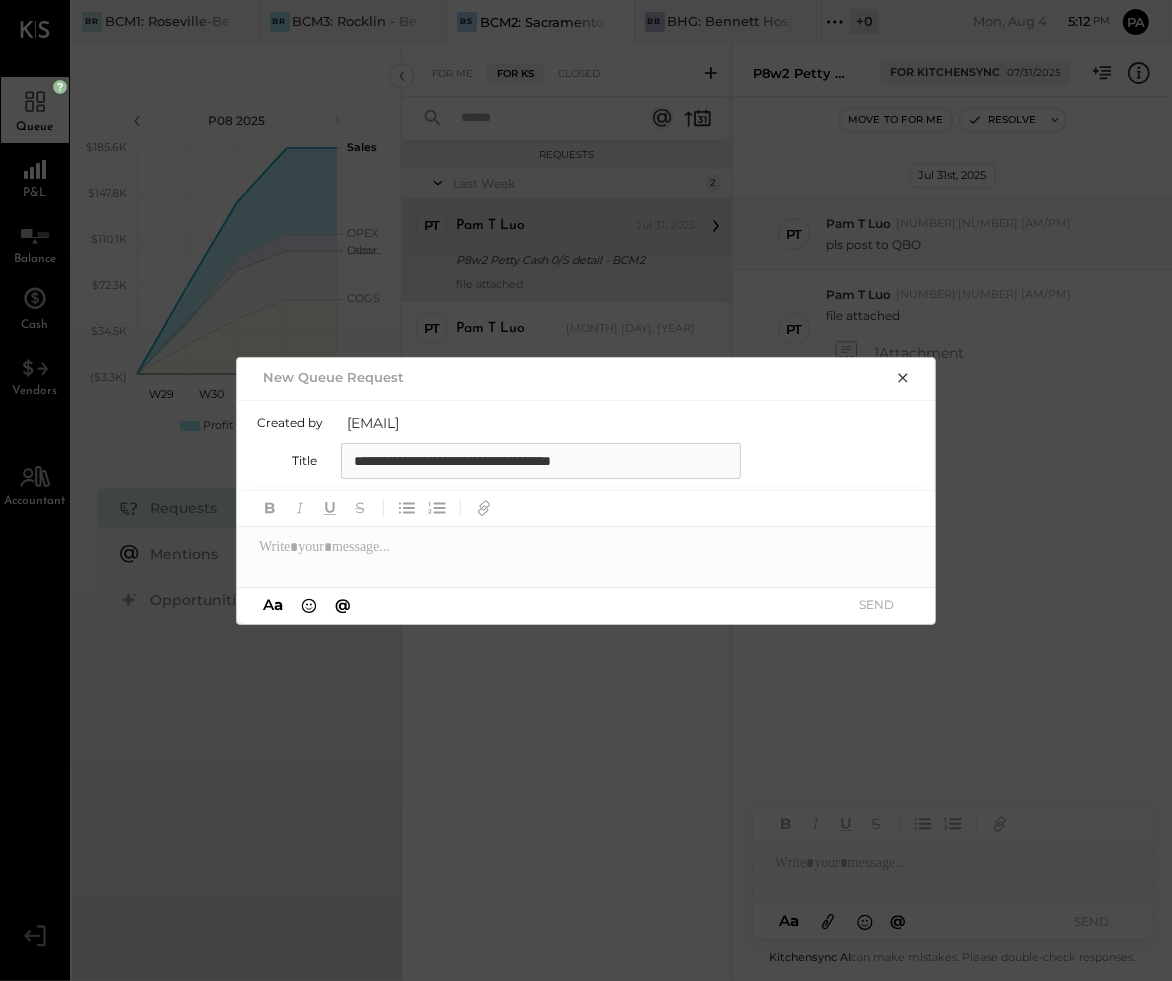 drag, startPoint x: 636, startPoint y: 454, endPoint x: 301, endPoint y: 483, distance: 336.25287 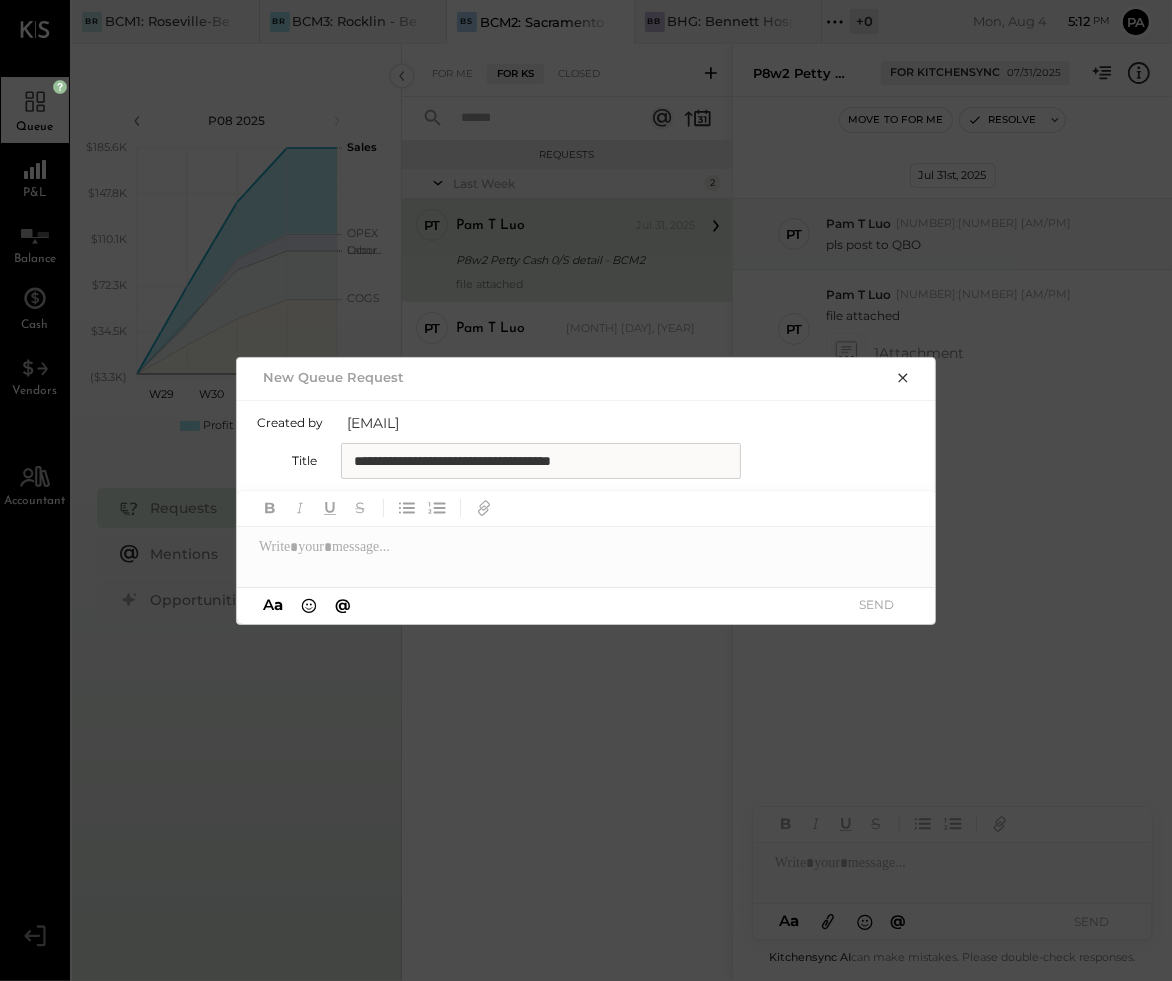 type on "**********" 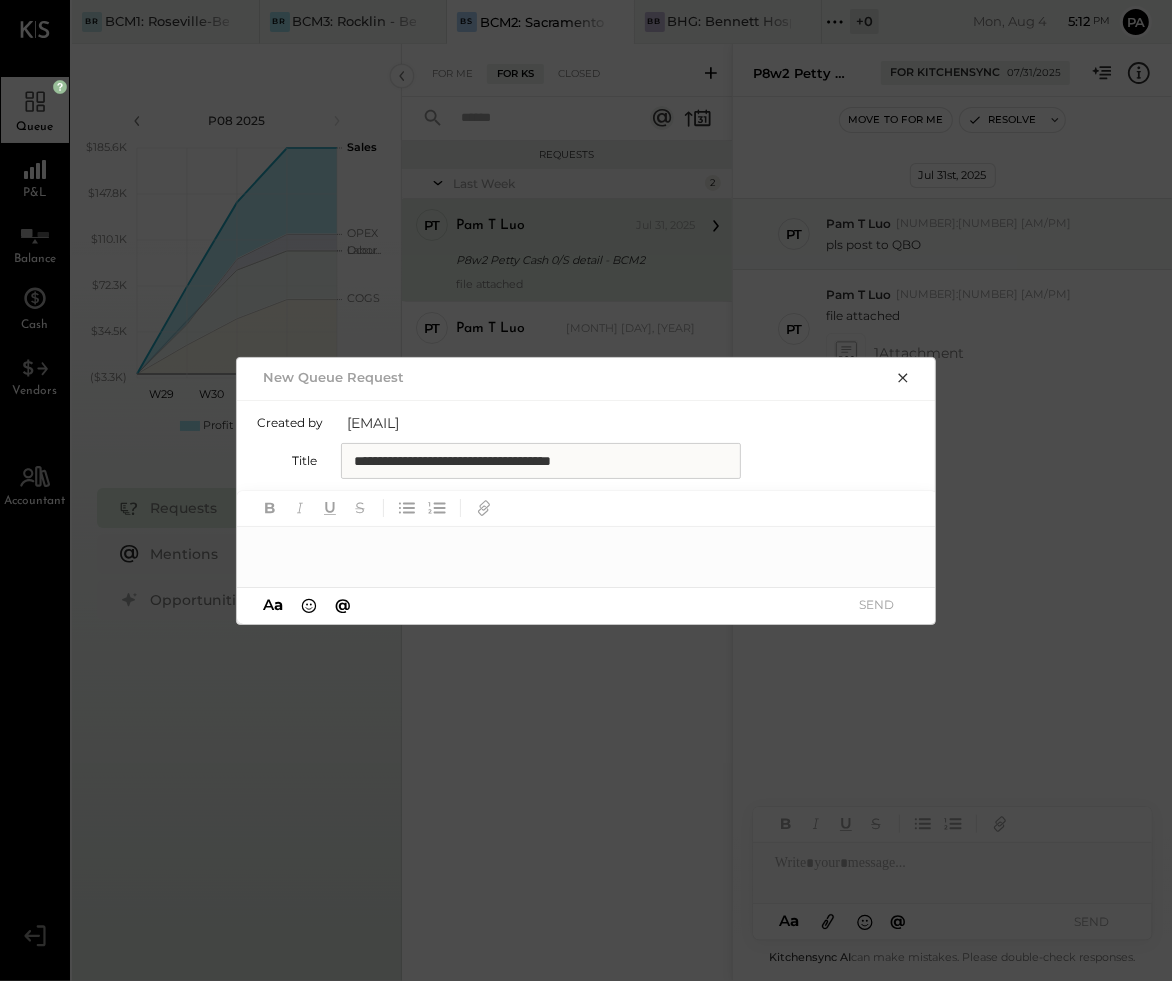 paste 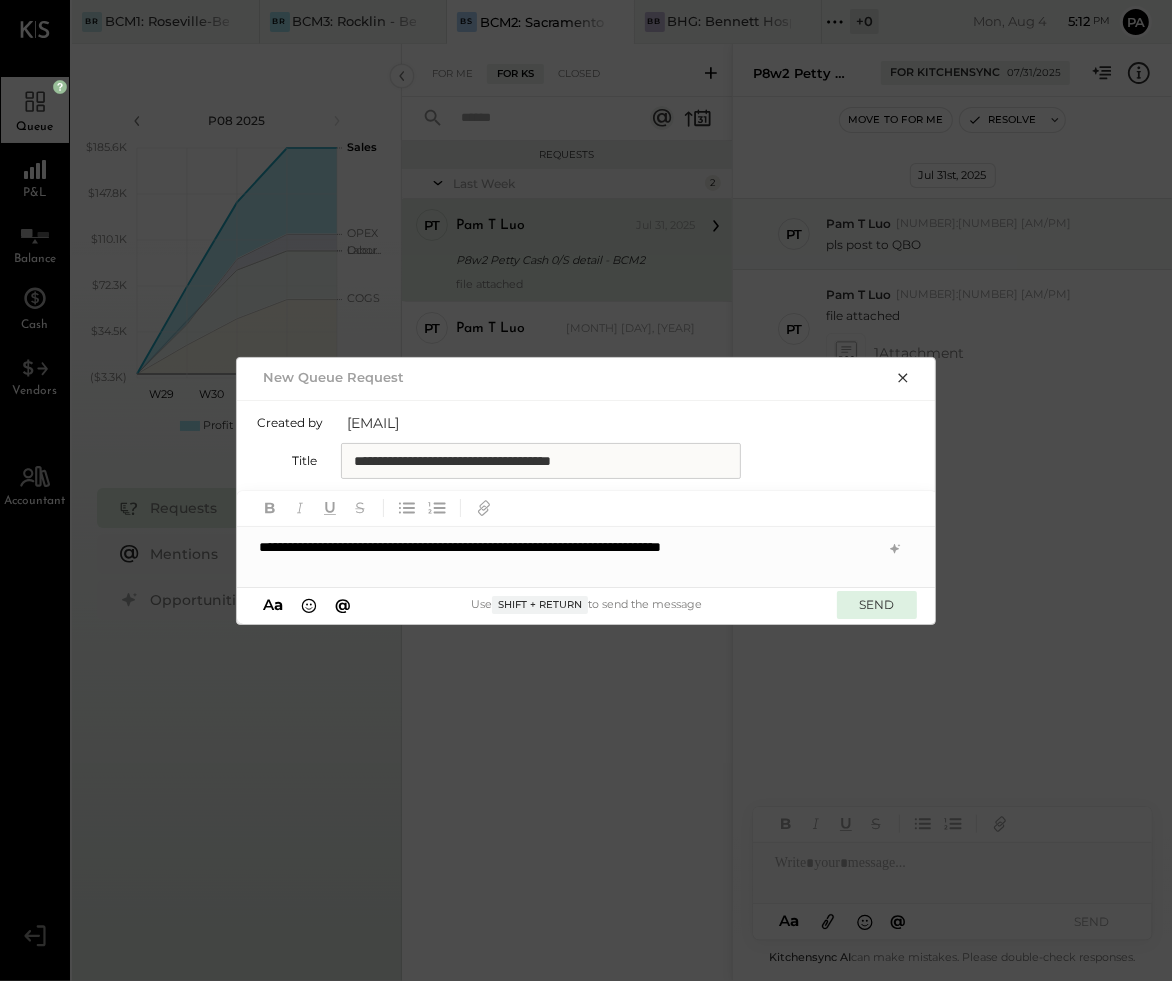 click on "SEND" at bounding box center (877, 604) 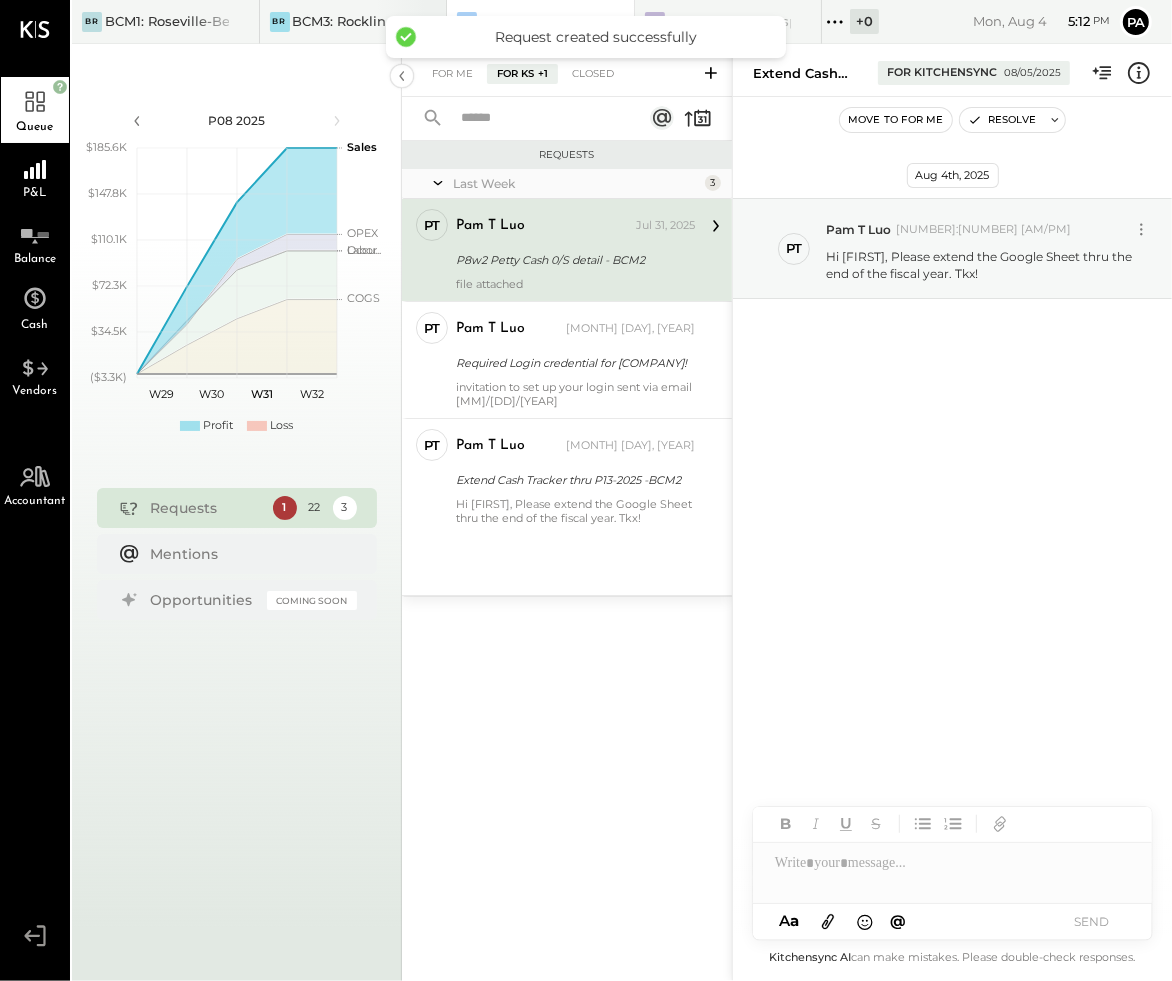 click on "BCM3: Rocklin - Bennett’s Westside Grill" at bounding box center [355, 21] 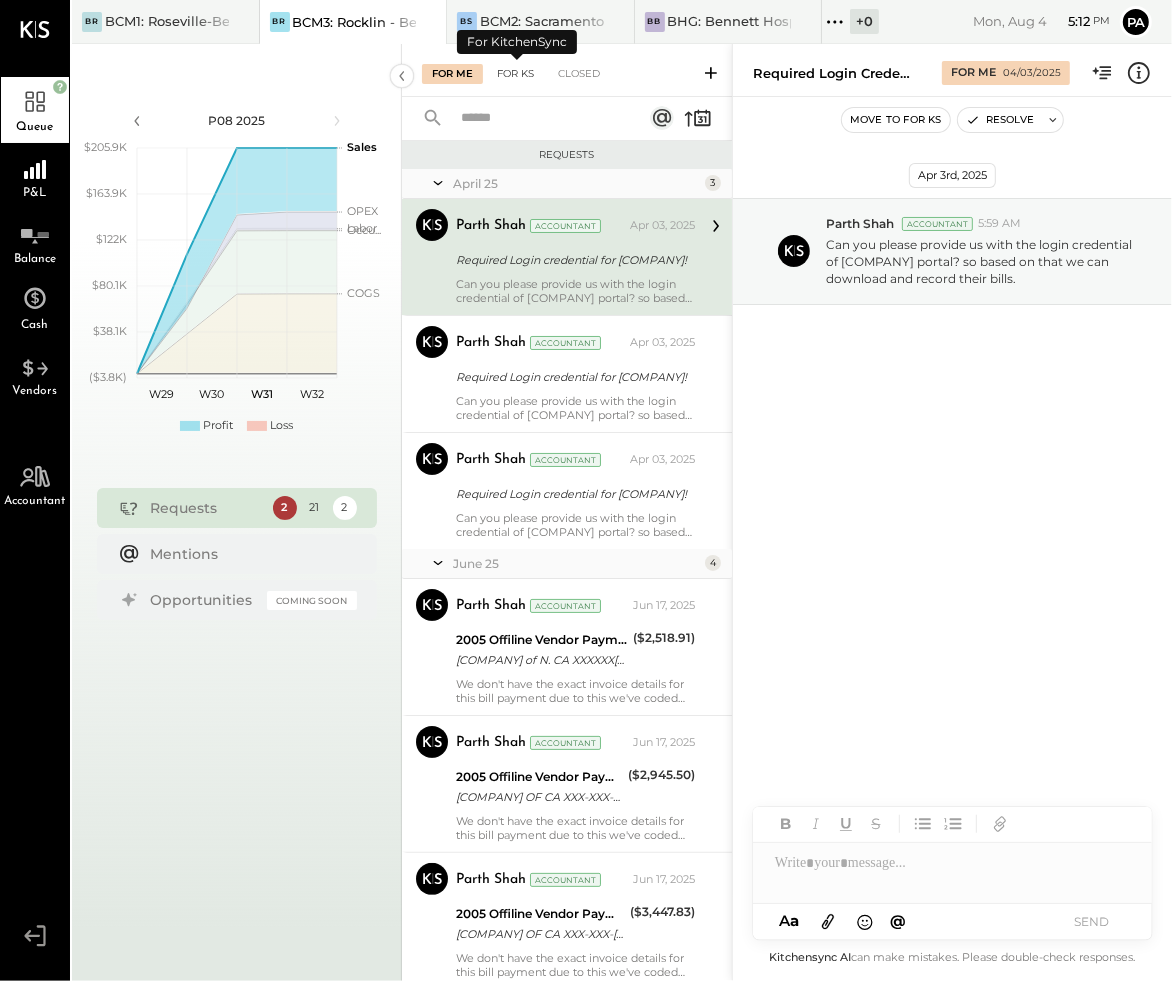 click on "For KS" at bounding box center (515, 74) 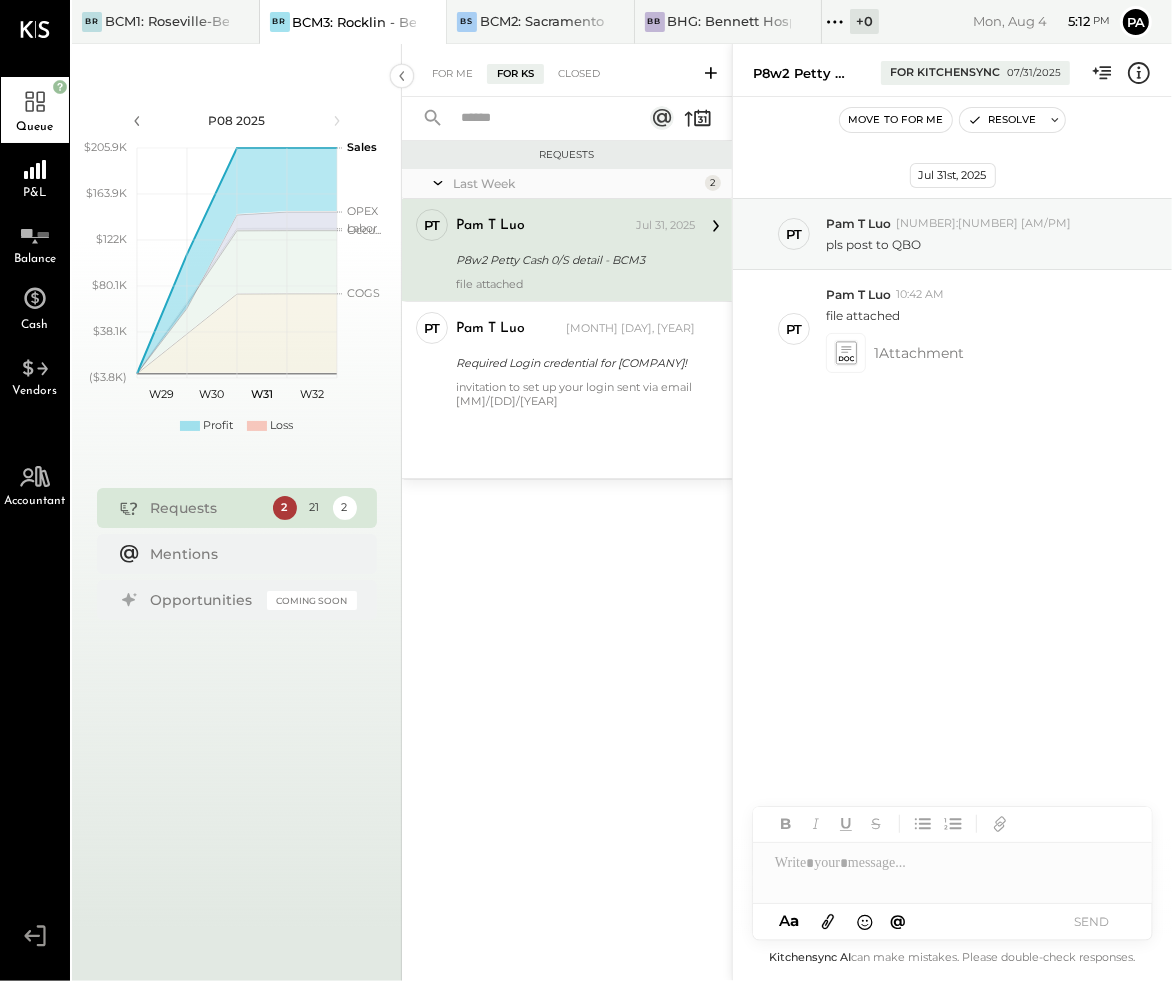 click 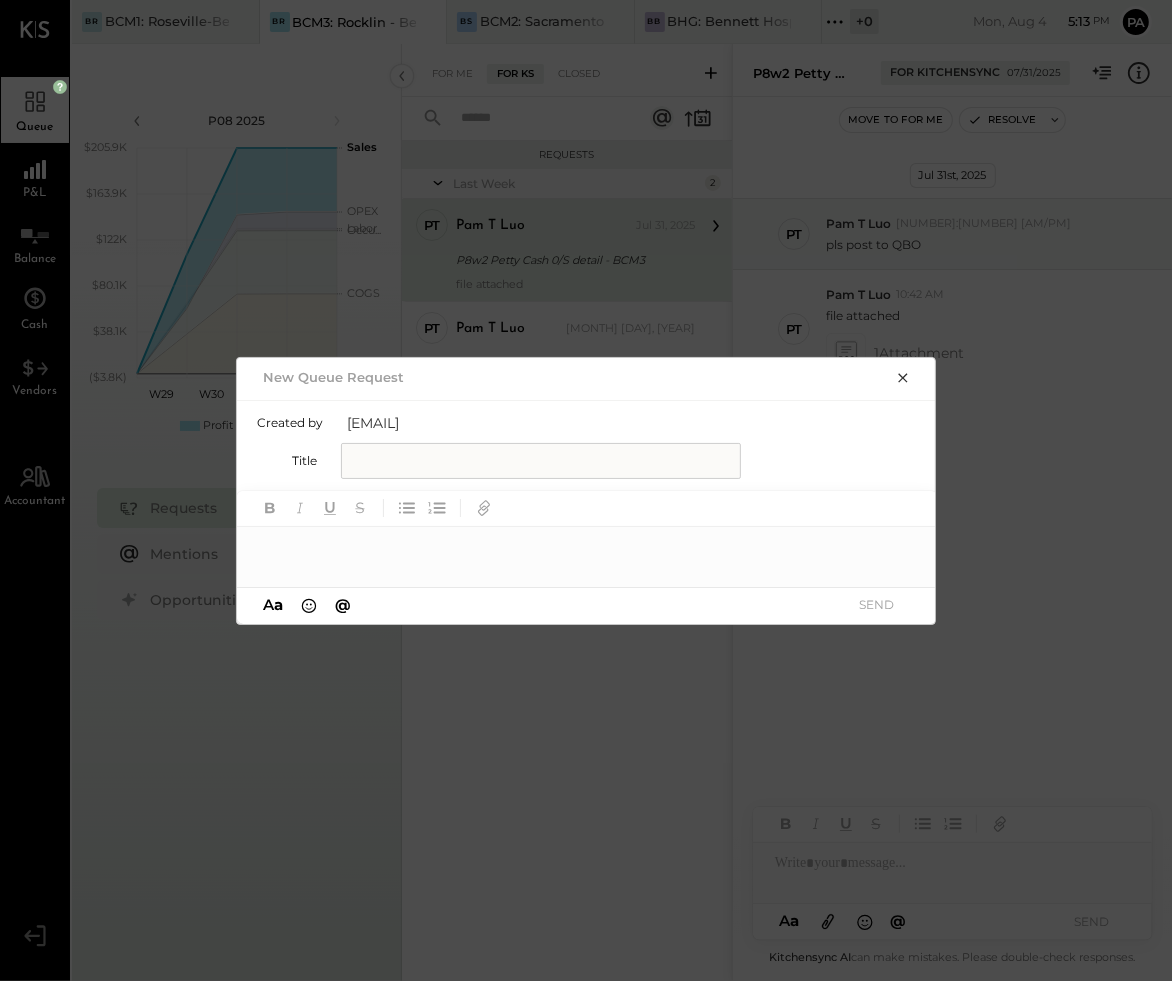 click at bounding box center [541, 461] 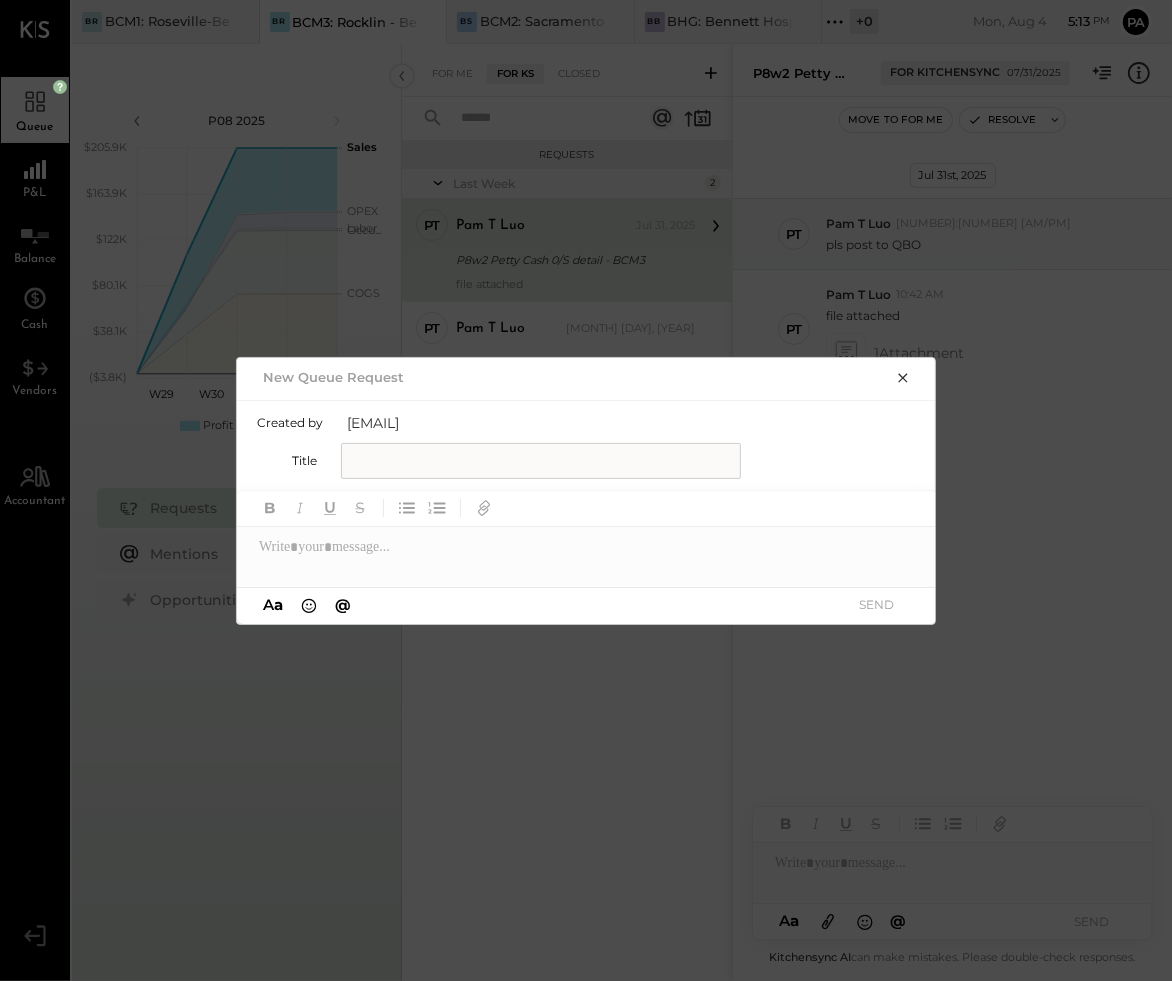 paste on "**********" 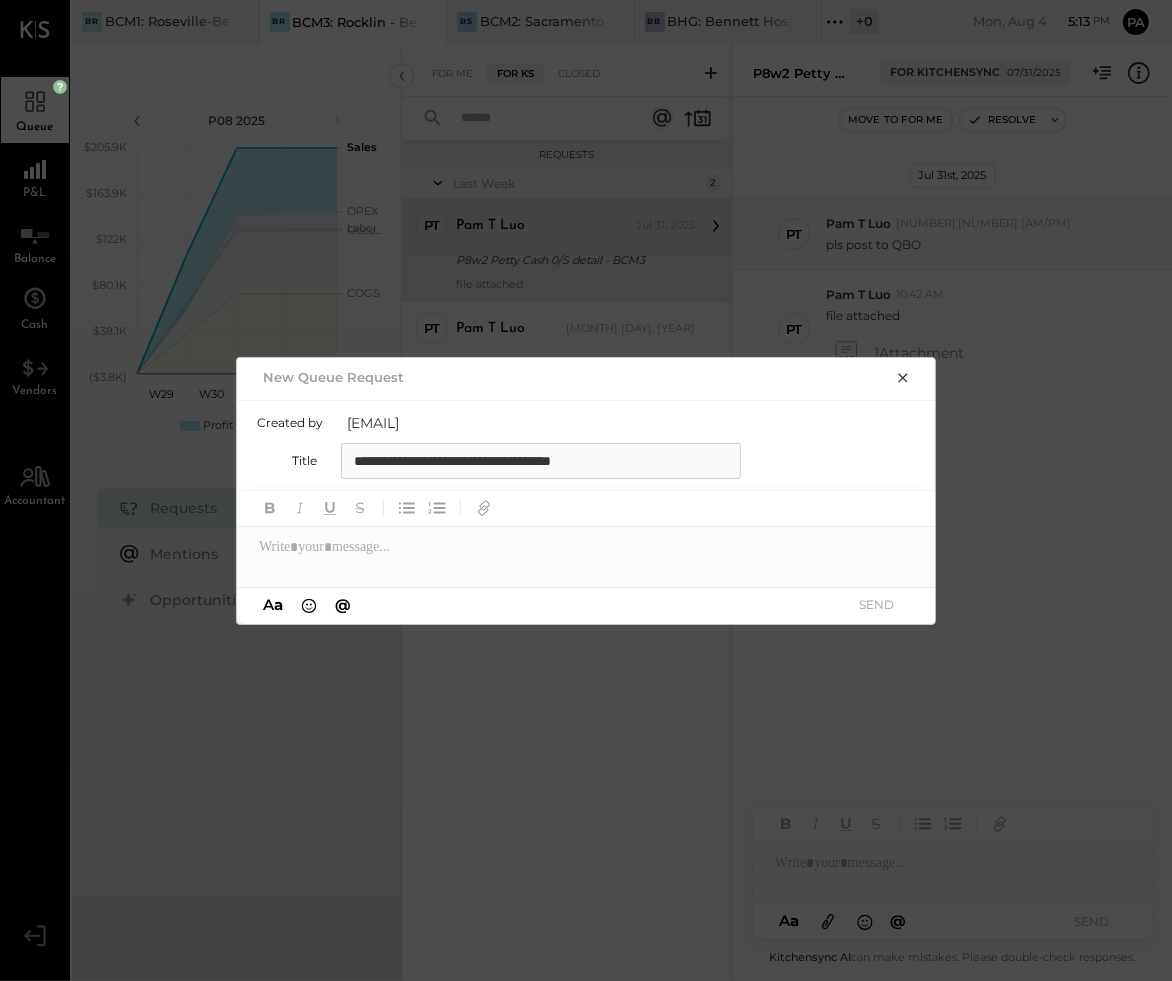 type on "**********" 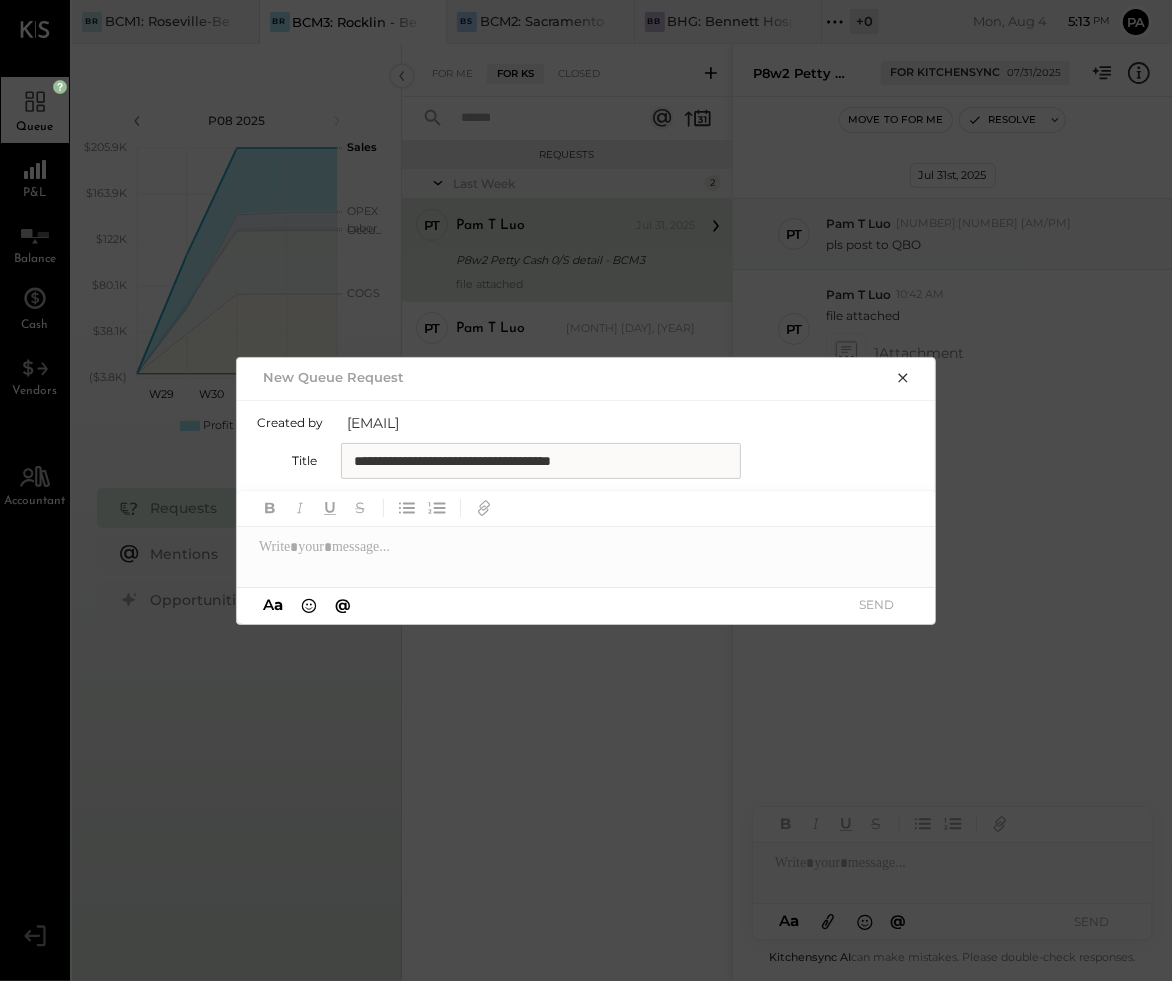 click at bounding box center (587, 547) 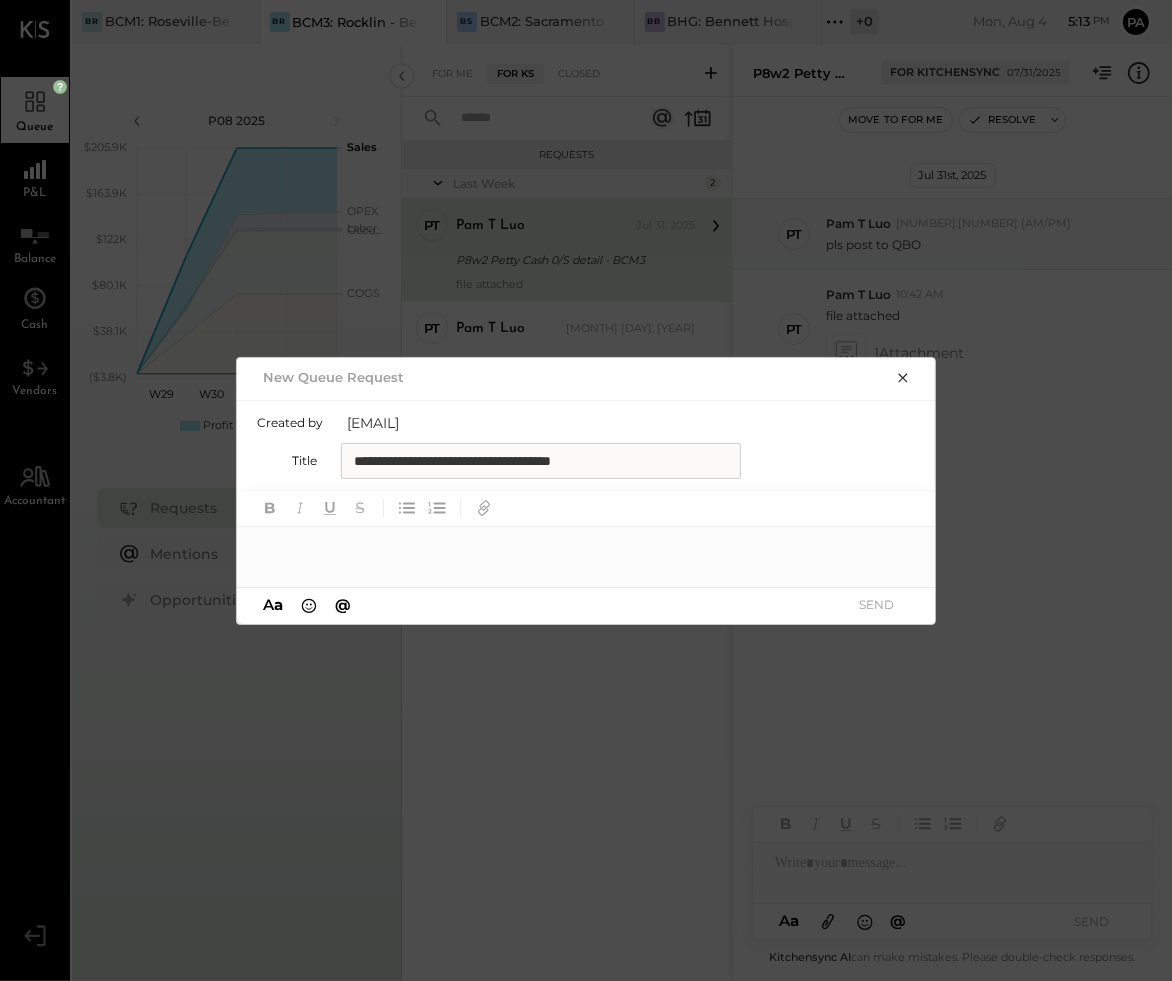paste 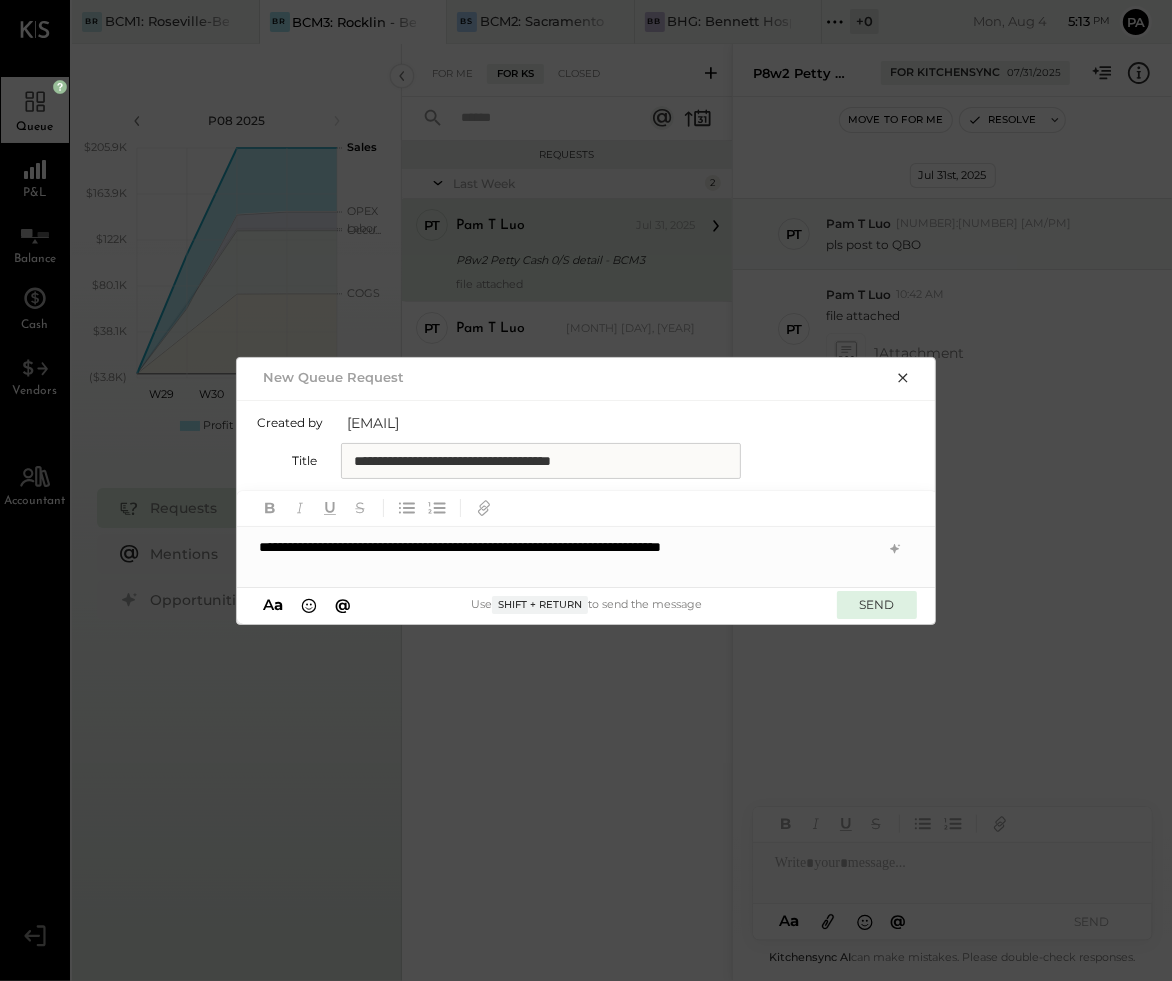 click on "SEND" at bounding box center (877, 604) 